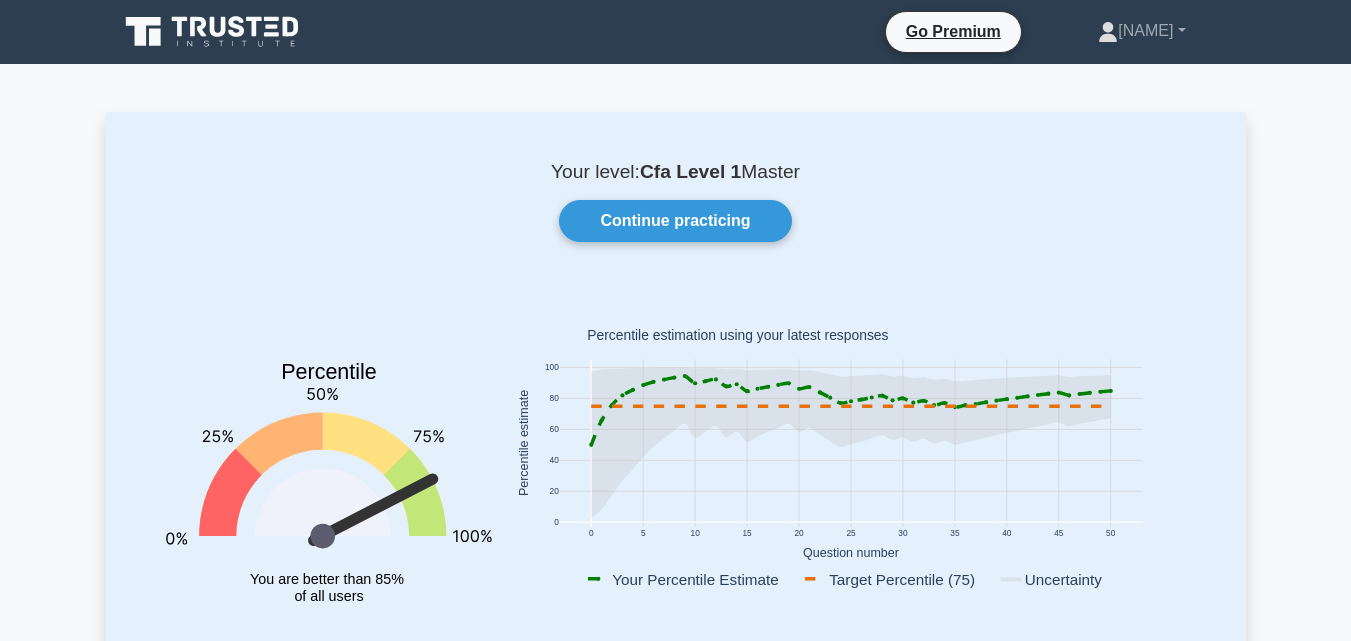 scroll, scrollTop: 0, scrollLeft: 0, axis: both 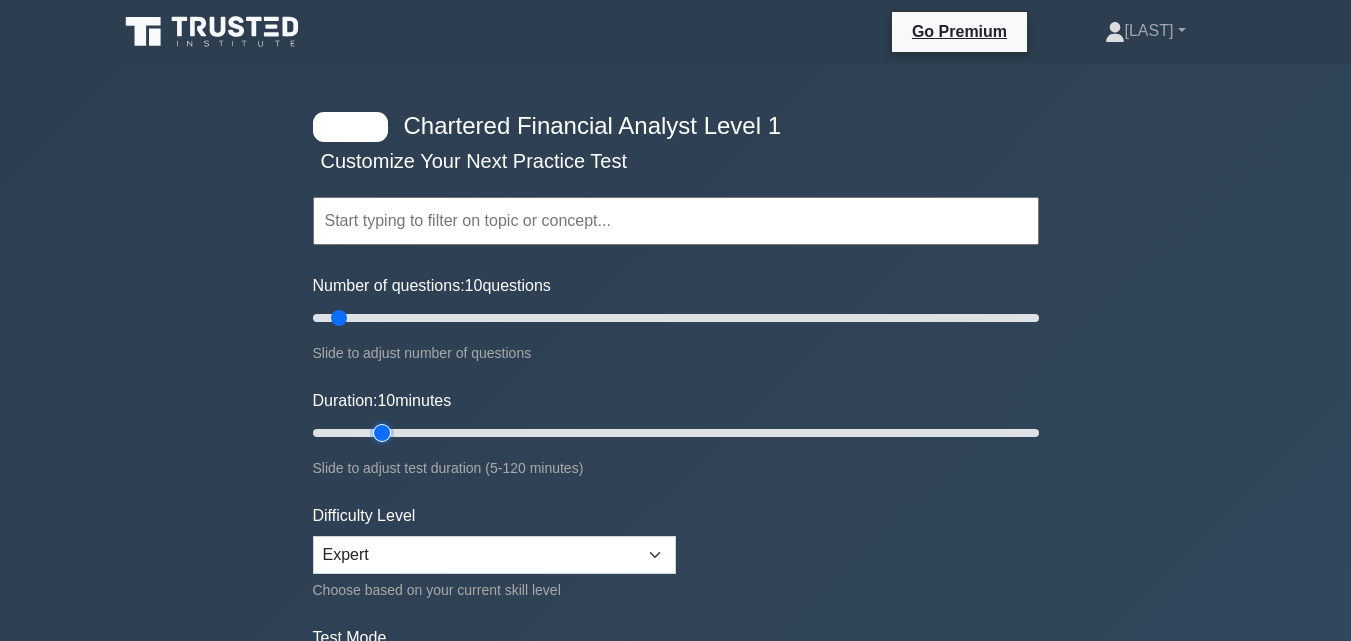 type on "15" 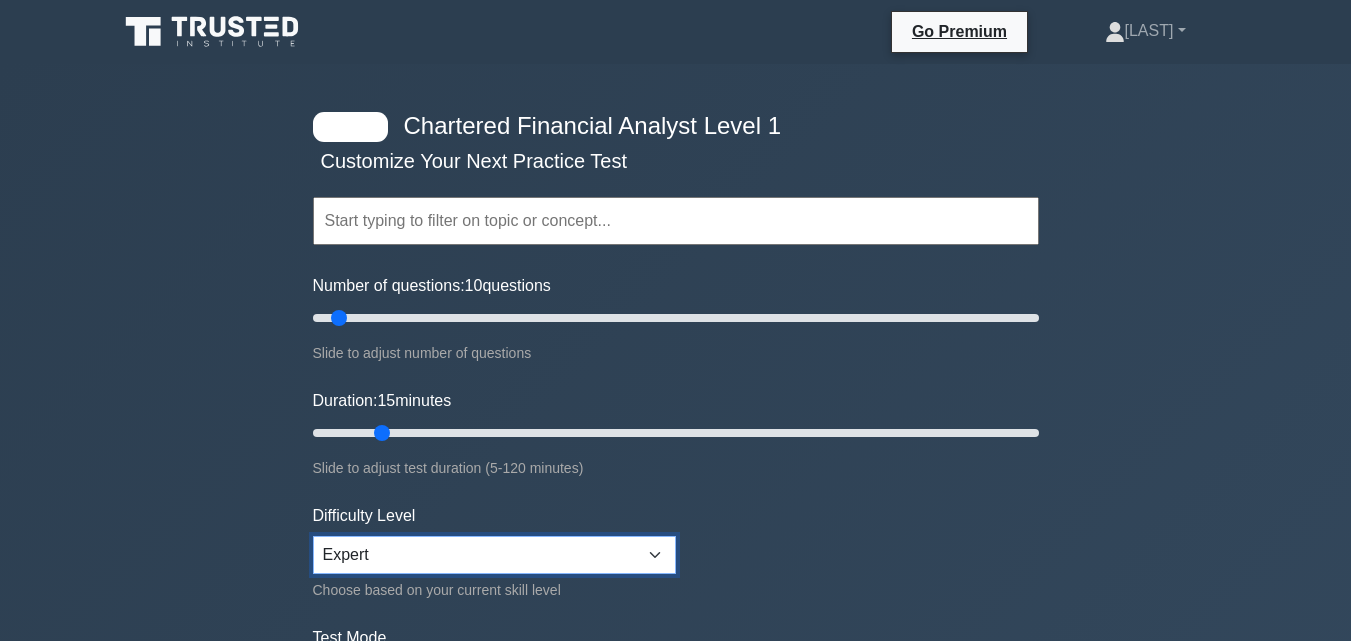click on "Beginner
Intermediate
Expert" at bounding box center (494, 555) 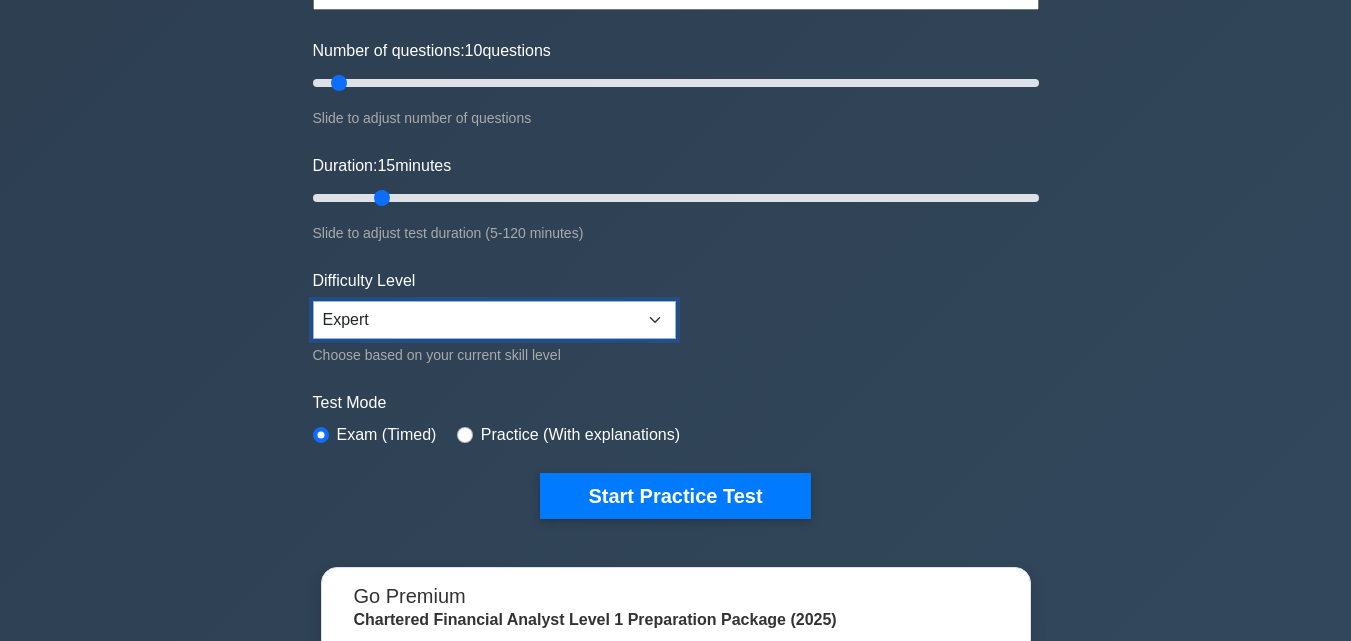 scroll, scrollTop: 237, scrollLeft: 0, axis: vertical 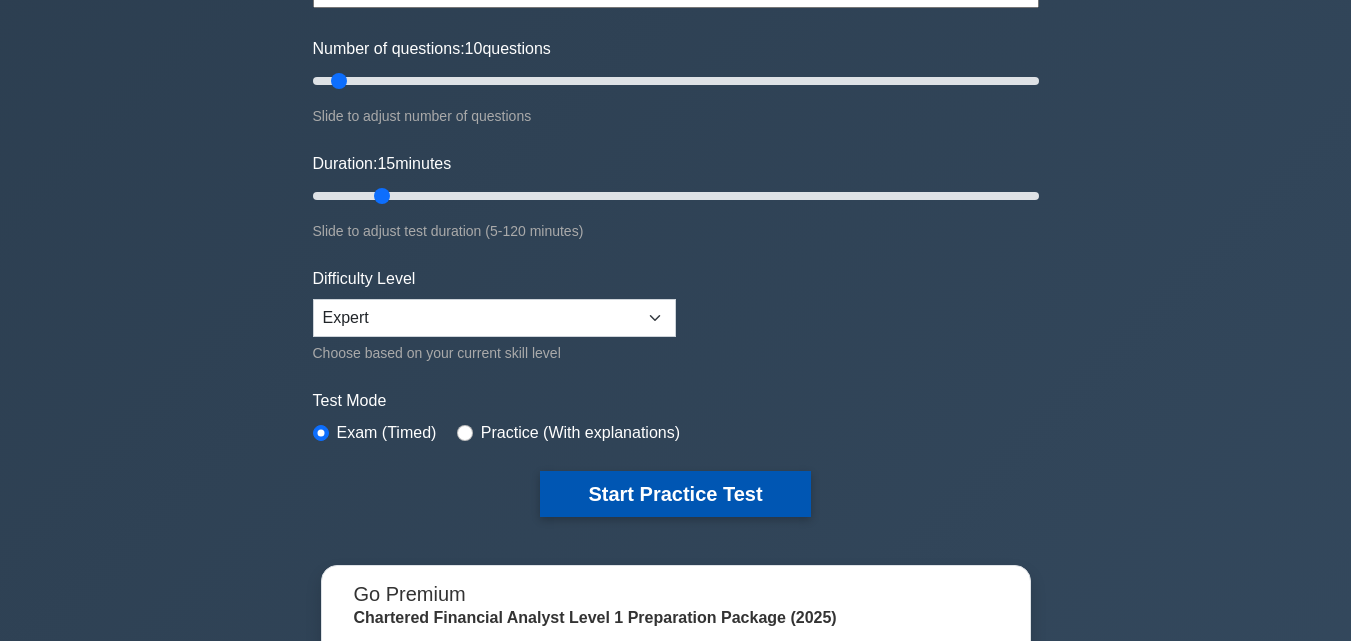 click on "Start Practice Test" at bounding box center (675, 494) 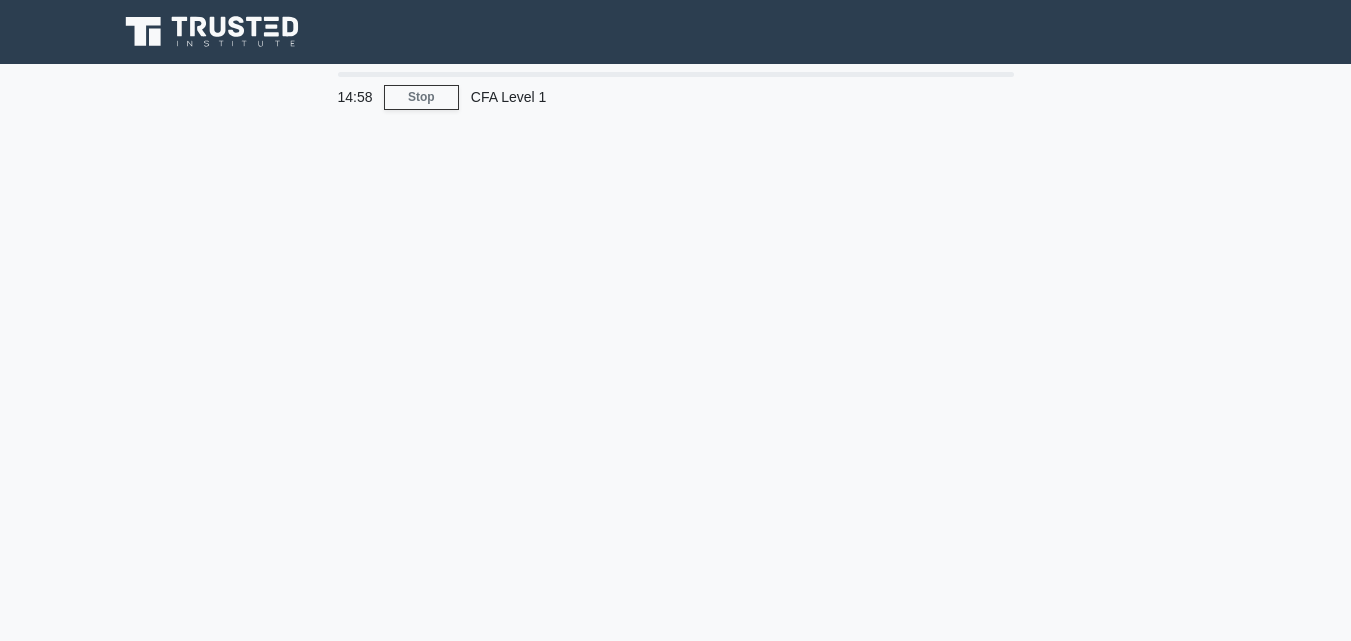 scroll, scrollTop: 0, scrollLeft: 0, axis: both 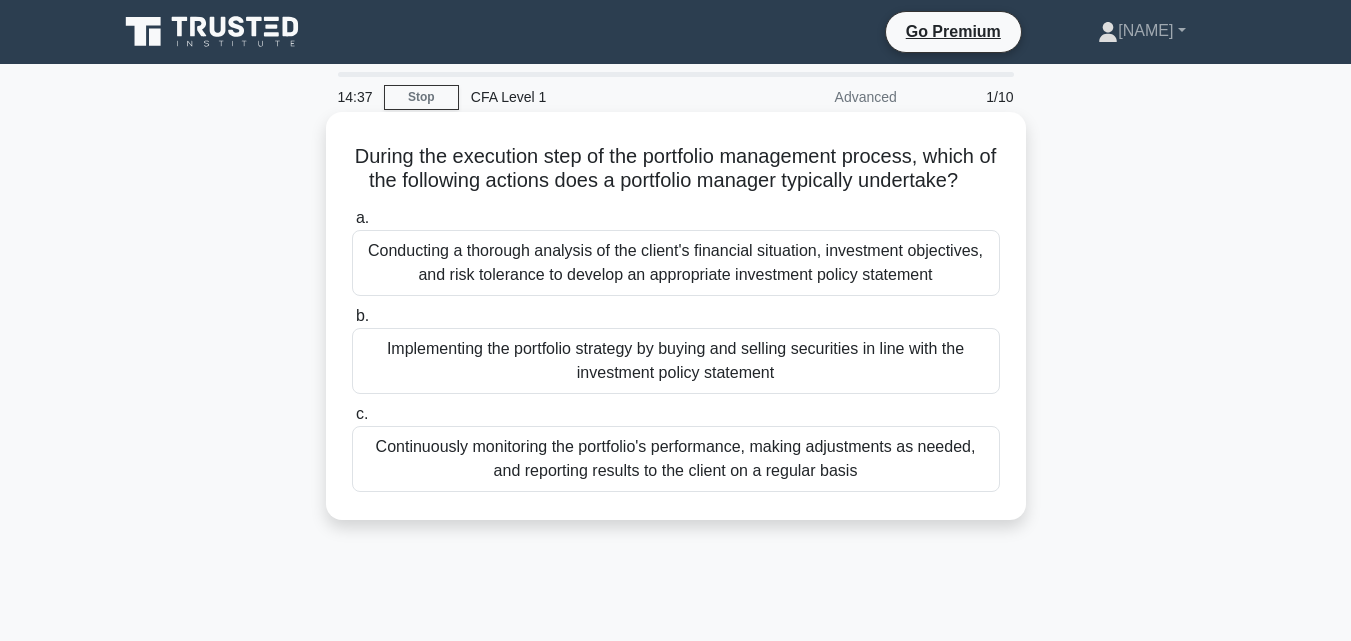 click on "Implementing the portfolio strategy by buying and selling securities in line with the investment policy statement" at bounding box center [676, 361] 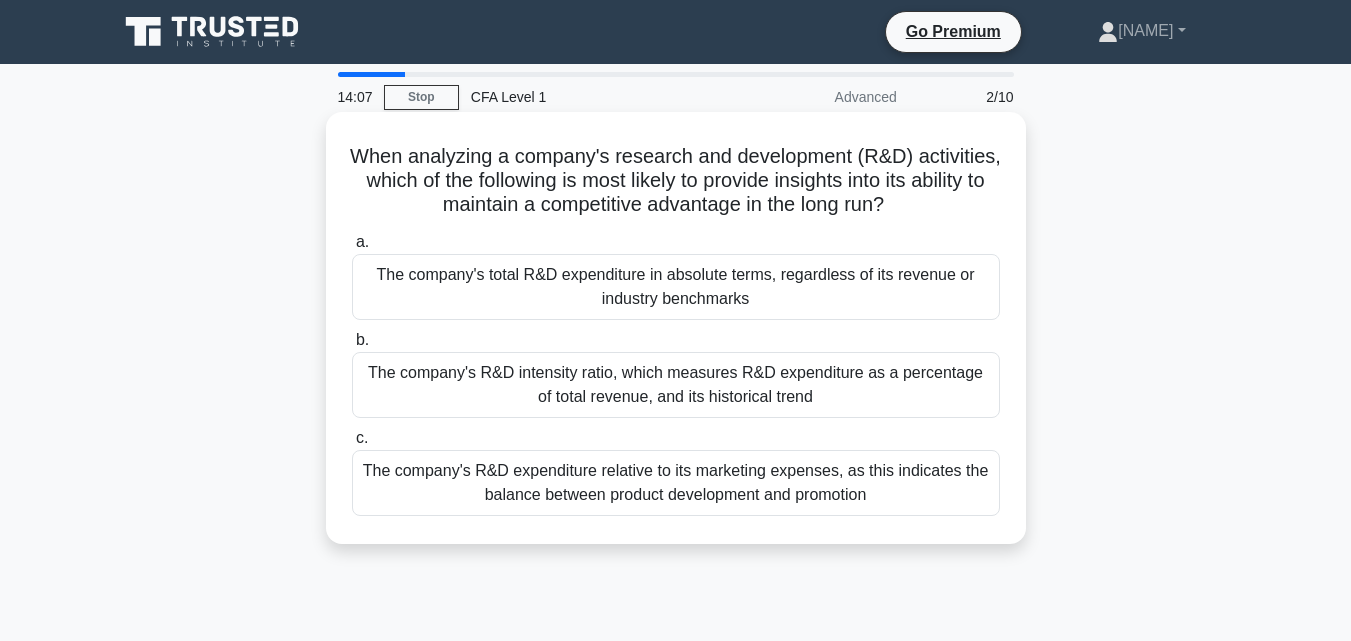 click on "The company's R&D intensity ratio, which measures R&D expenditure as a percentage of total revenue, and its historical trend" at bounding box center [676, 385] 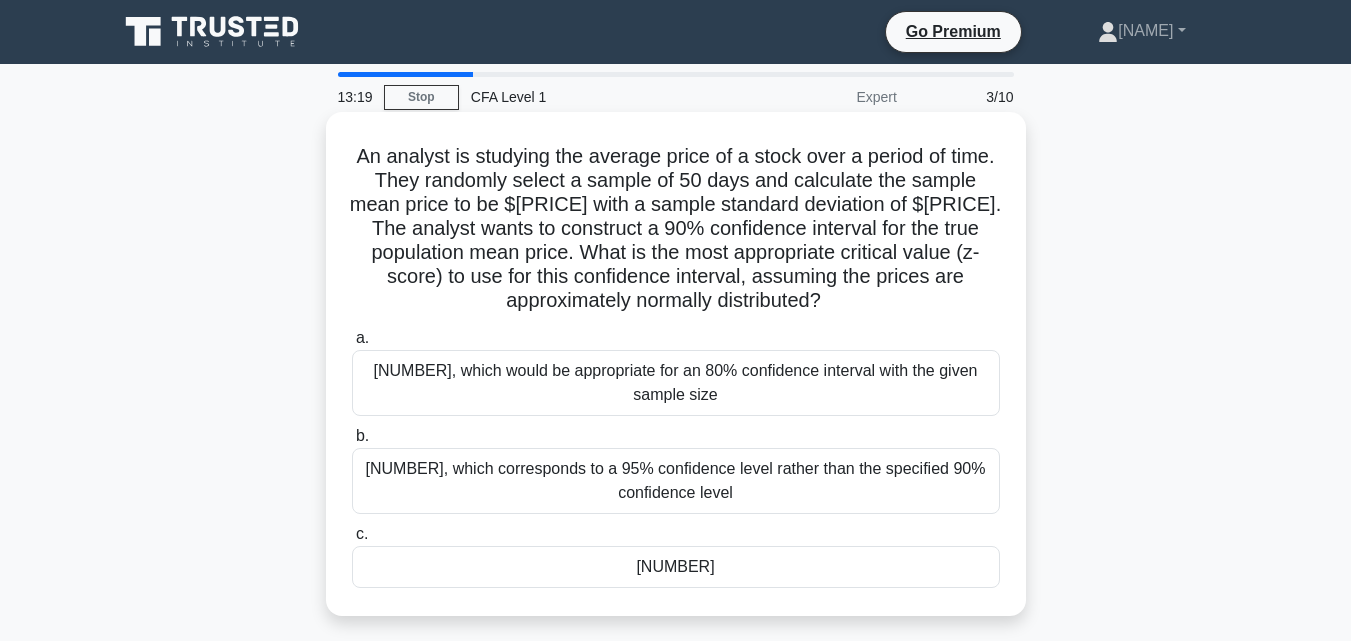 click on "1.645" at bounding box center [676, 567] 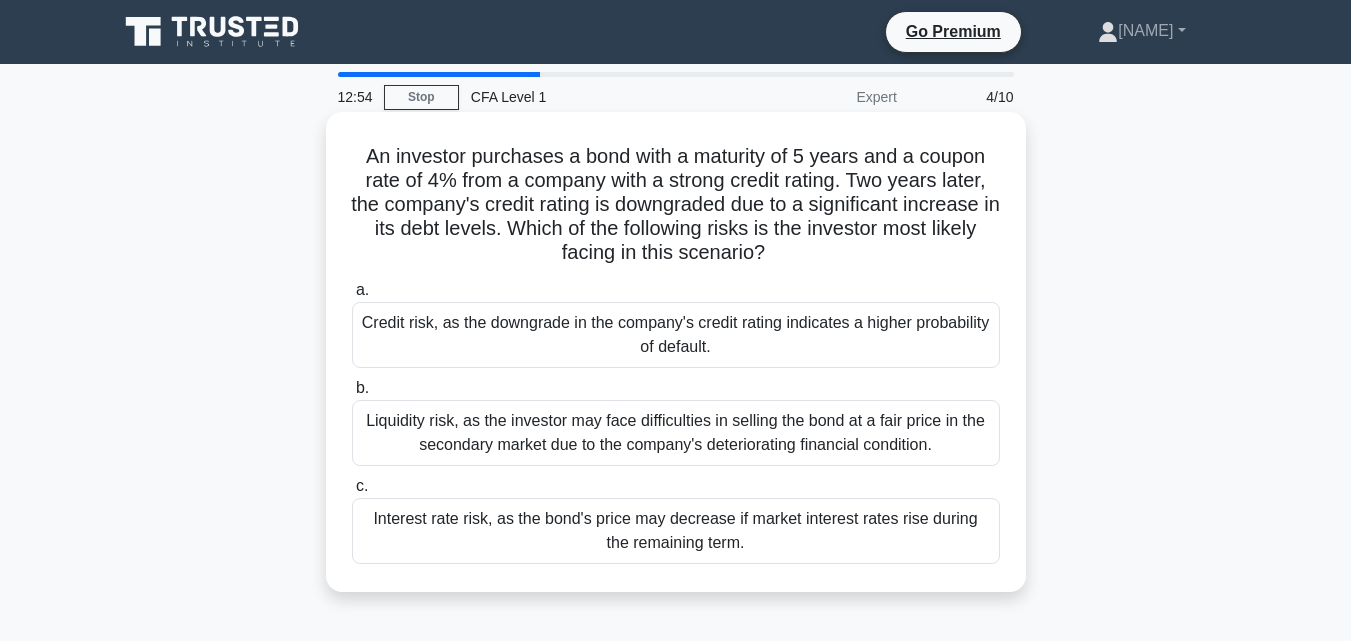 click on "Credit risk, as the downgrade in the company's credit rating indicates a higher probability of default." at bounding box center (676, 335) 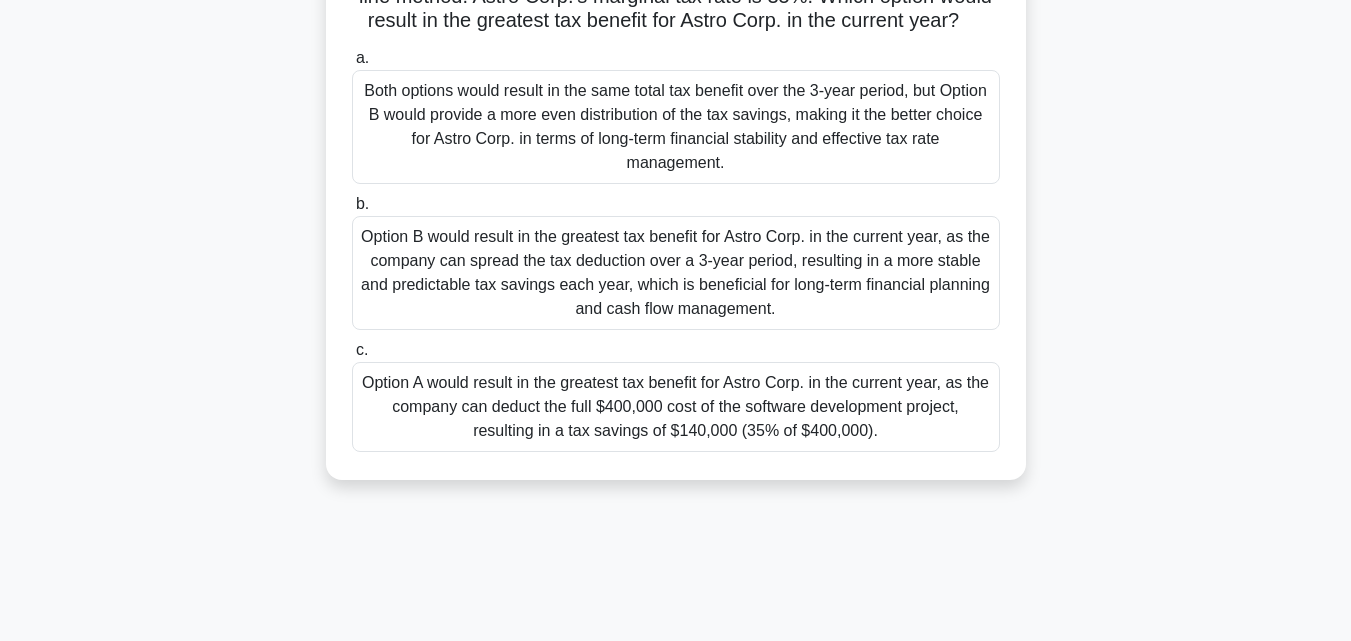 scroll, scrollTop: 278, scrollLeft: 0, axis: vertical 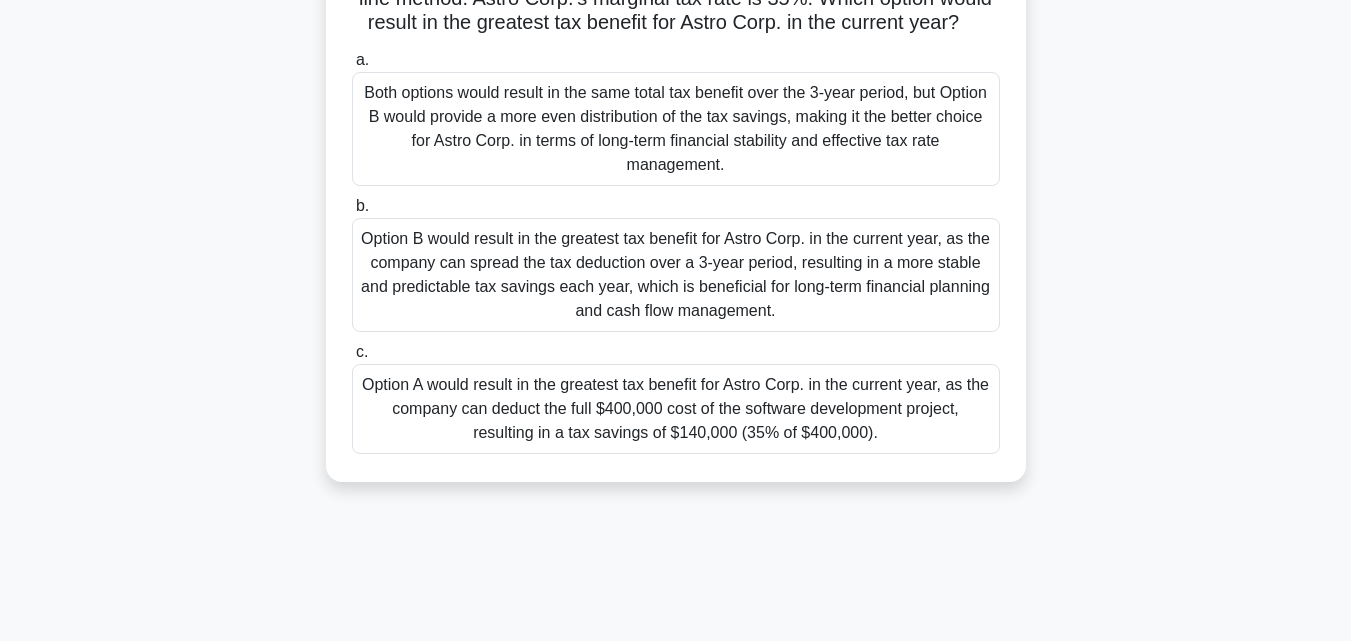 click on "Both options would result in the same total tax benefit over the 3-year period, but Option B would provide a more even distribution of the tax savings, making it the better choice for Astro Corp. in terms of long-term financial stability and effective tax rate management." at bounding box center (676, 129) 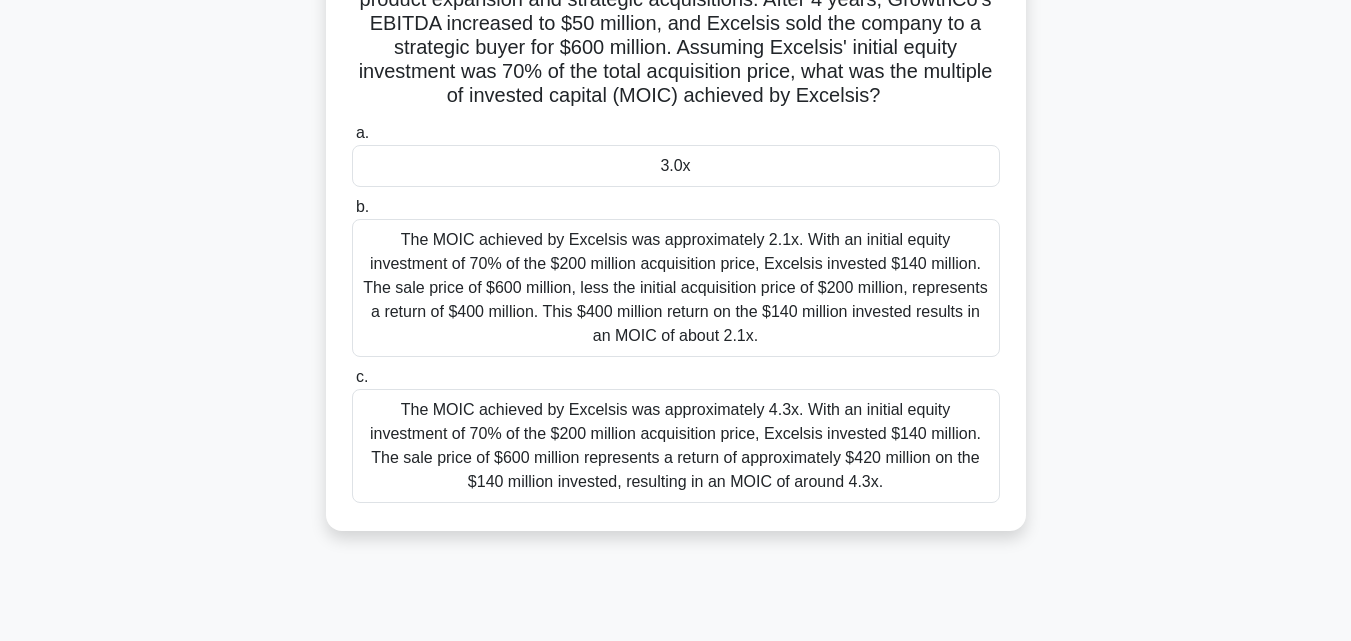 scroll, scrollTop: 259, scrollLeft: 0, axis: vertical 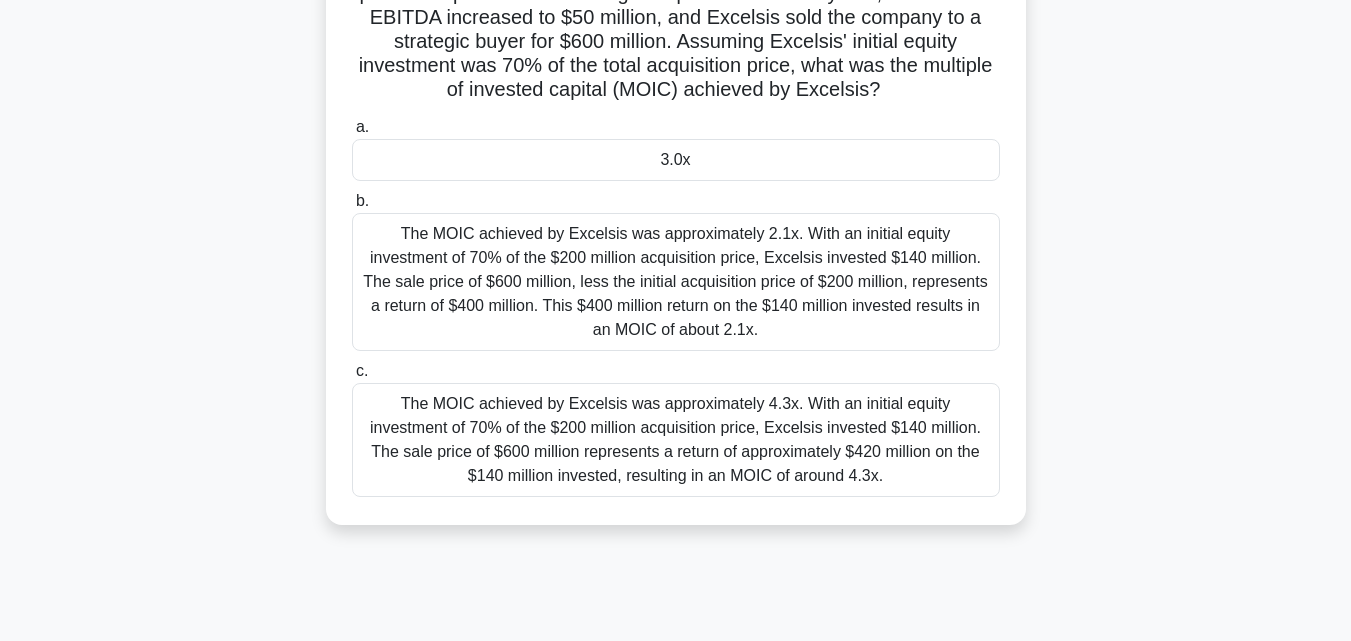 click on "3.0x" at bounding box center [676, 160] 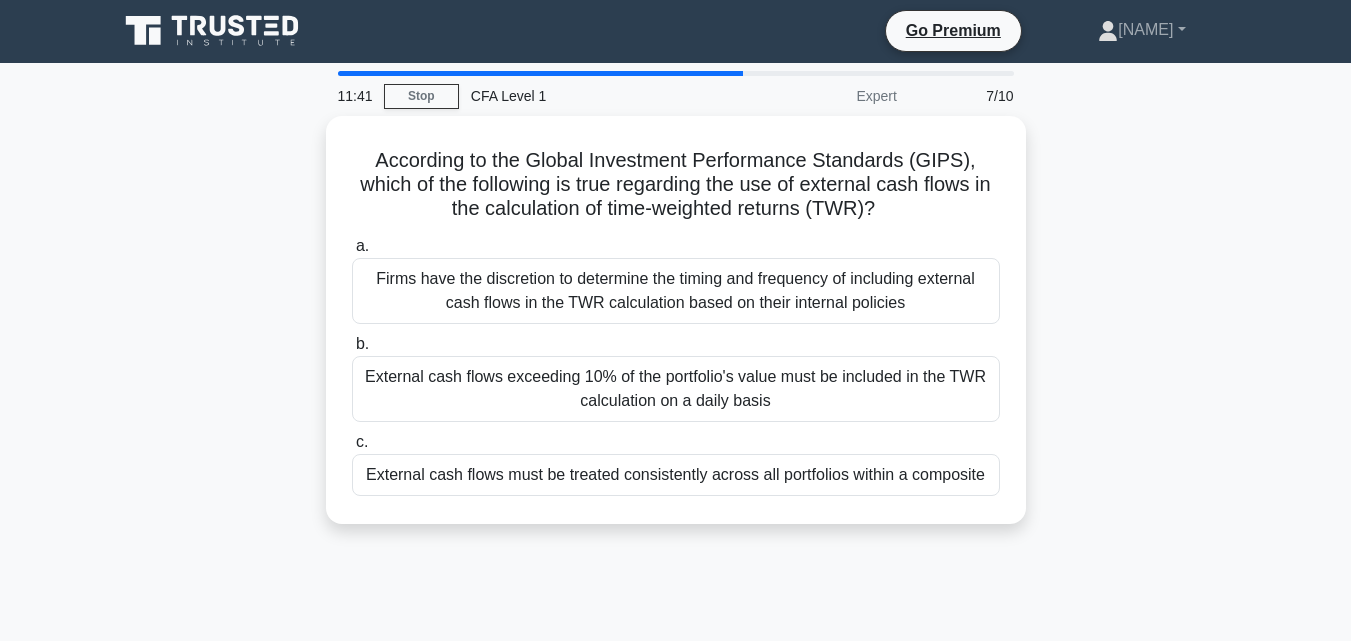 scroll, scrollTop: 0, scrollLeft: 0, axis: both 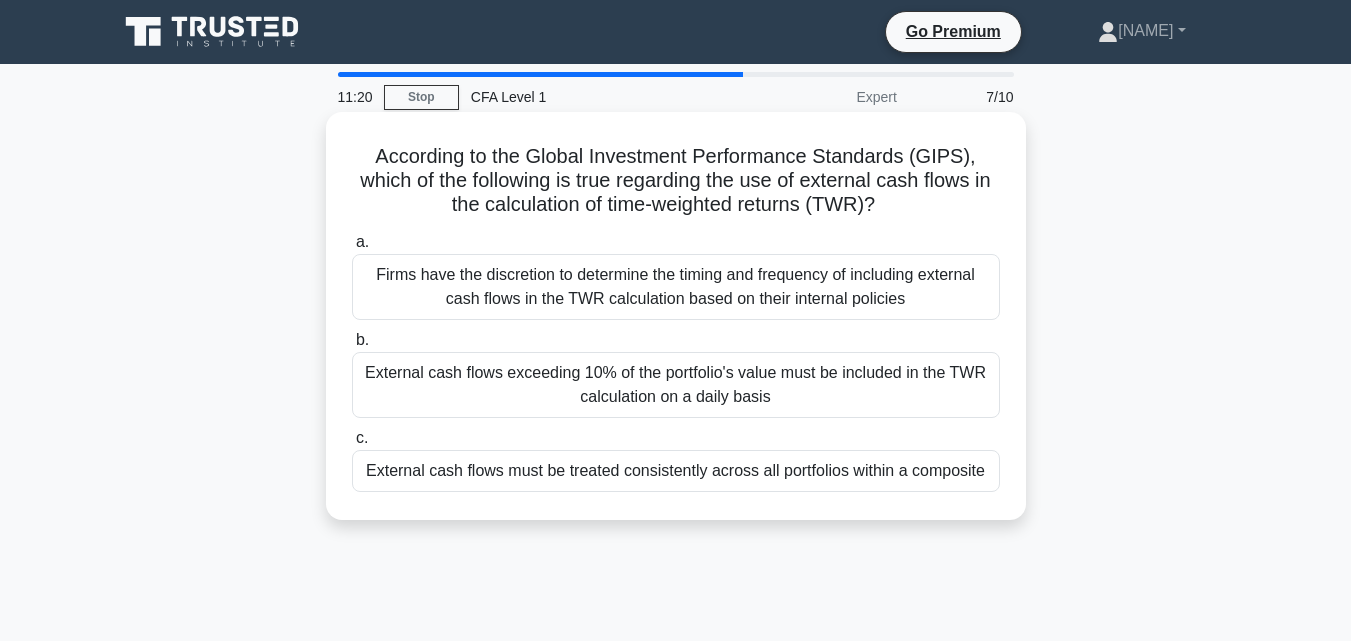 click on "External cash flows exceeding 10% of the portfolio's value must be included in the TWR calculation on a daily basis" at bounding box center (676, 385) 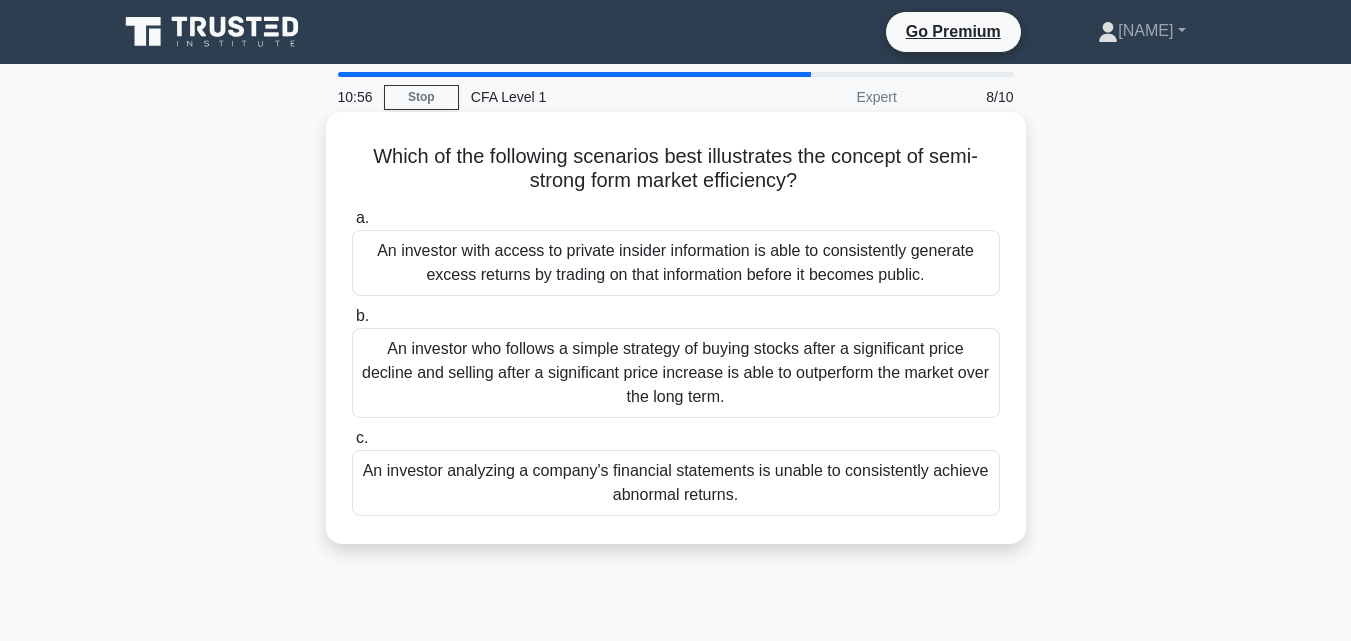 click on "An investor with access to private insider information is able to consistently generate excess returns by trading on that information before it becomes public." at bounding box center (676, 263) 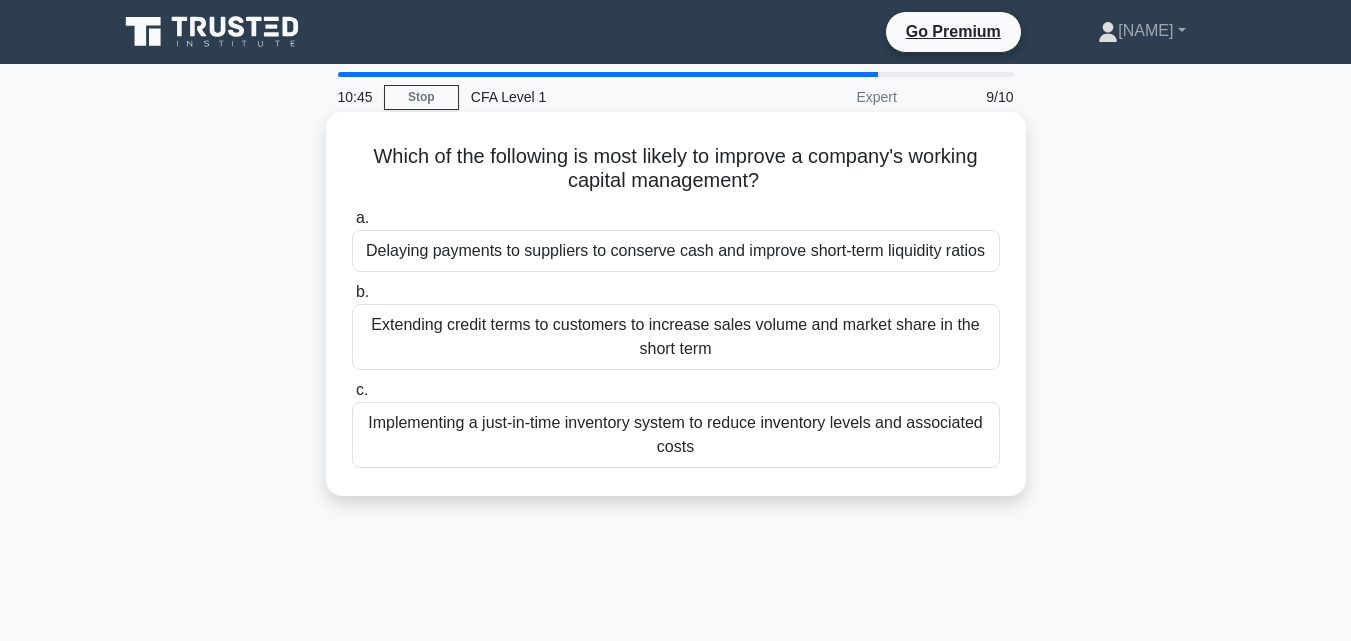 click on "Extending credit terms to customers to increase sales volume and market share in the short term" at bounding box center (676, 337) 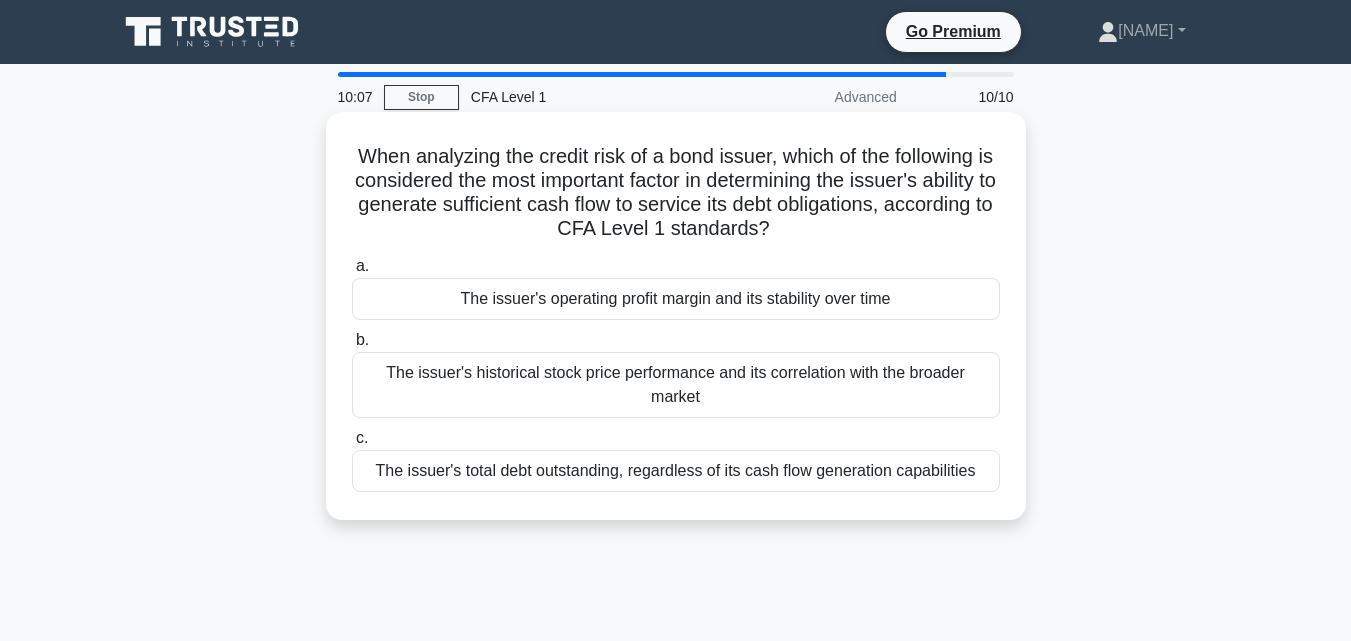 click on "The issuer's total debt outstanding, regardless of its cash flow generation capabilities" at bounding box center [676, 471] 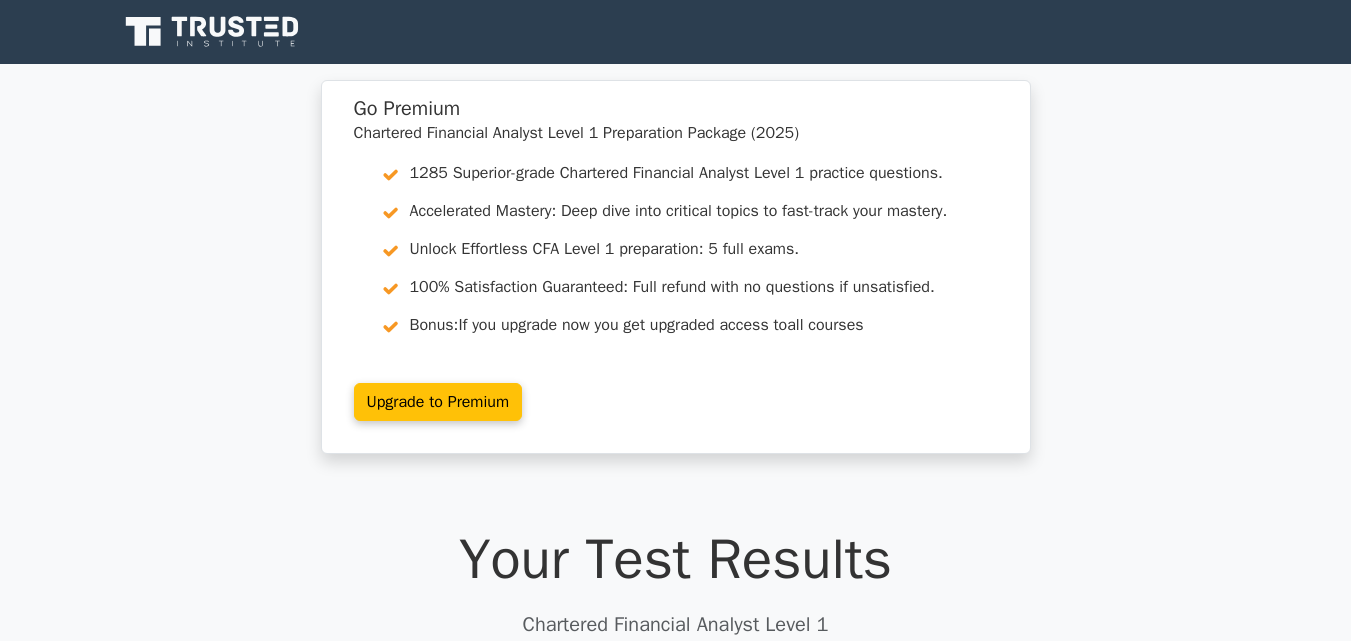 scroll, scrollTop: 669, scrollLeft: 0, axis: vertical 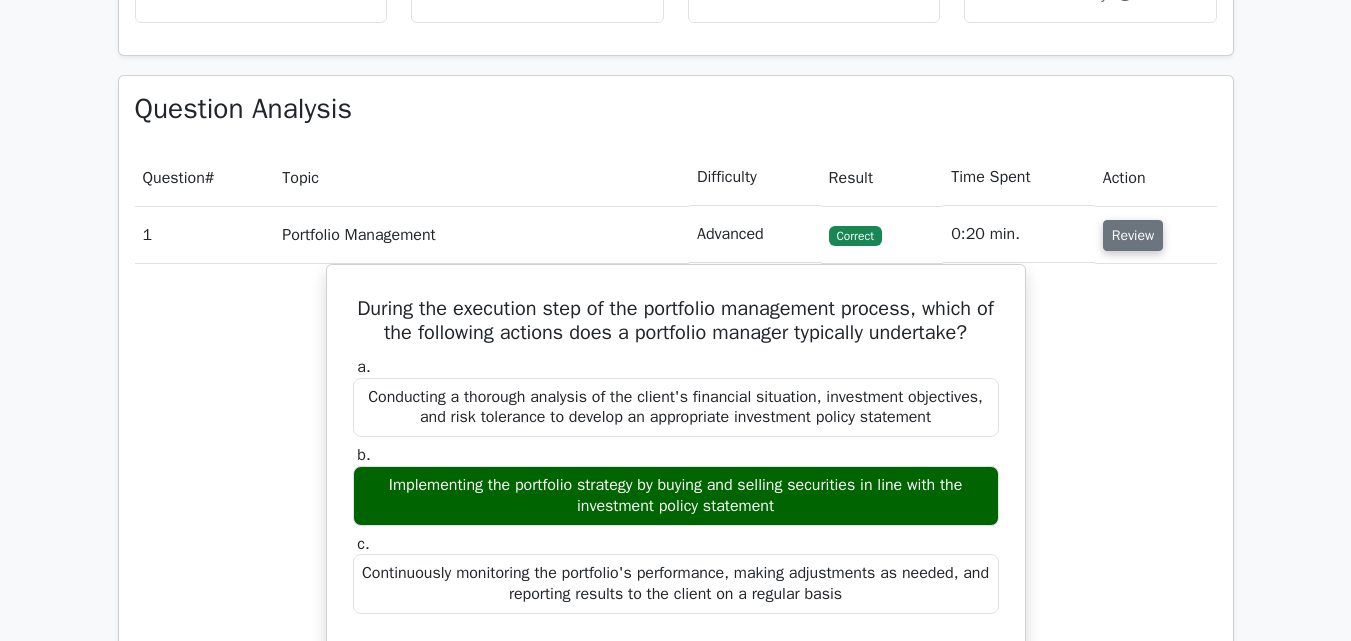 click on "Review" at bounding box center (1133, 235) 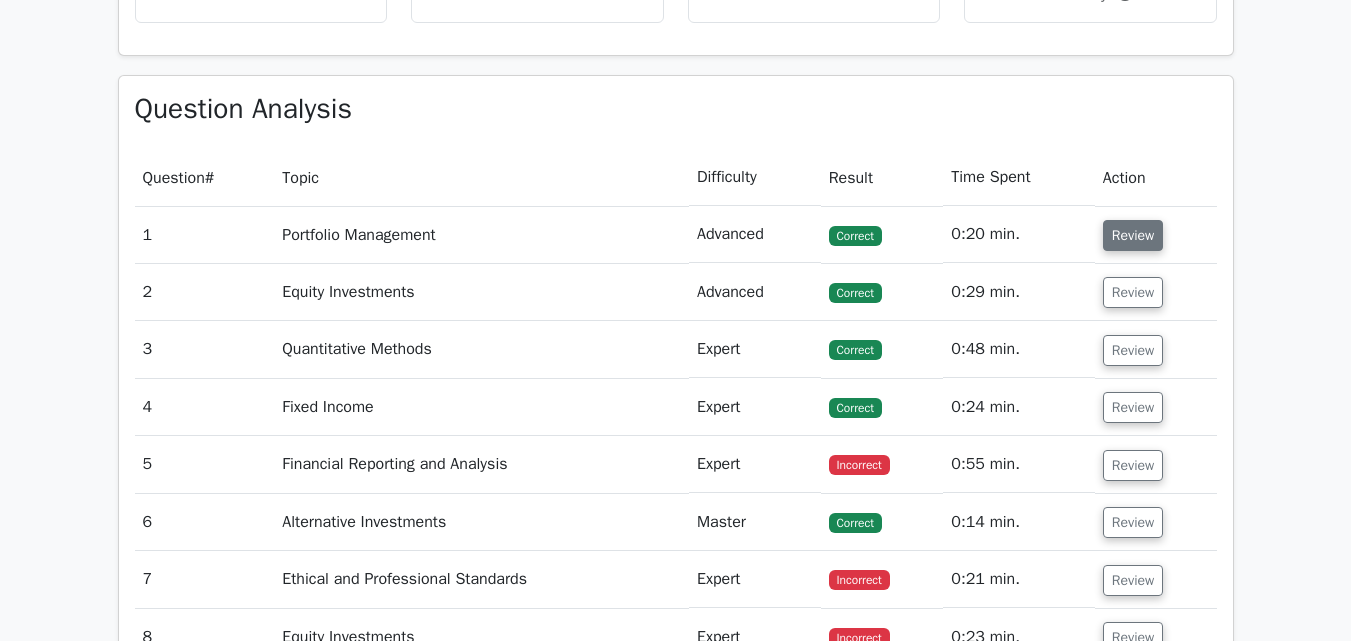 click on "Review" at bounding box center (1133, 235) 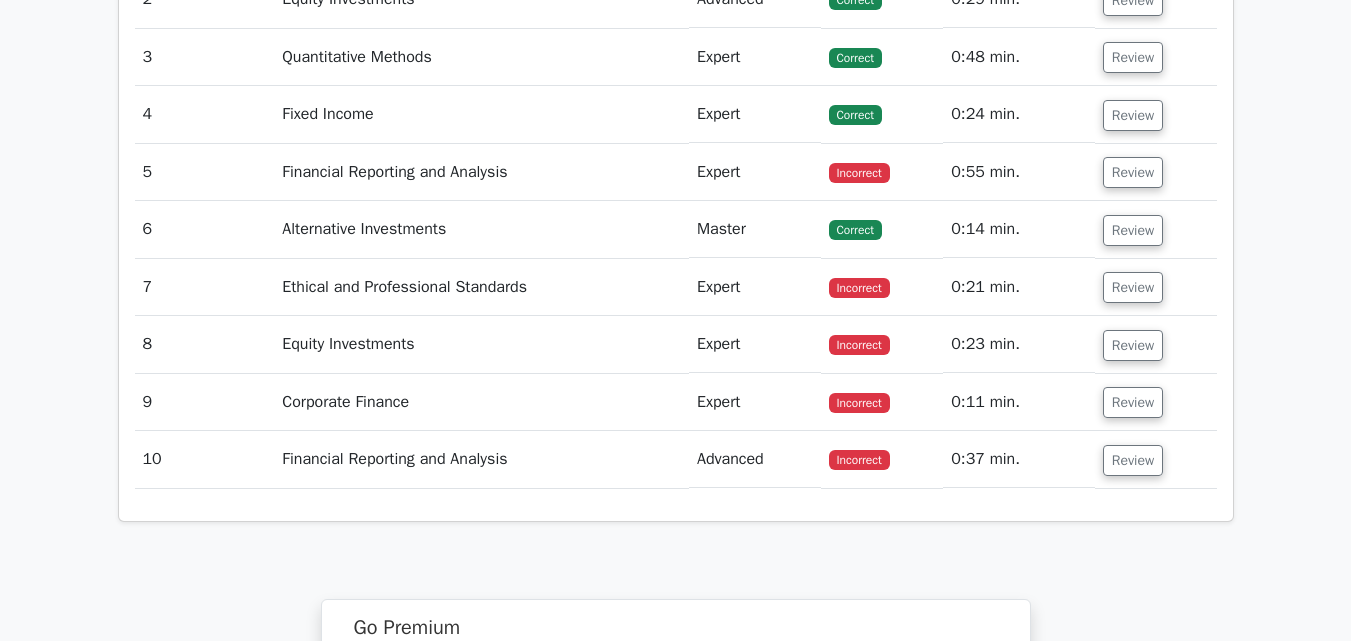 scroll, scrollTop: 2488, scrollLeft: 0, axis: vertical 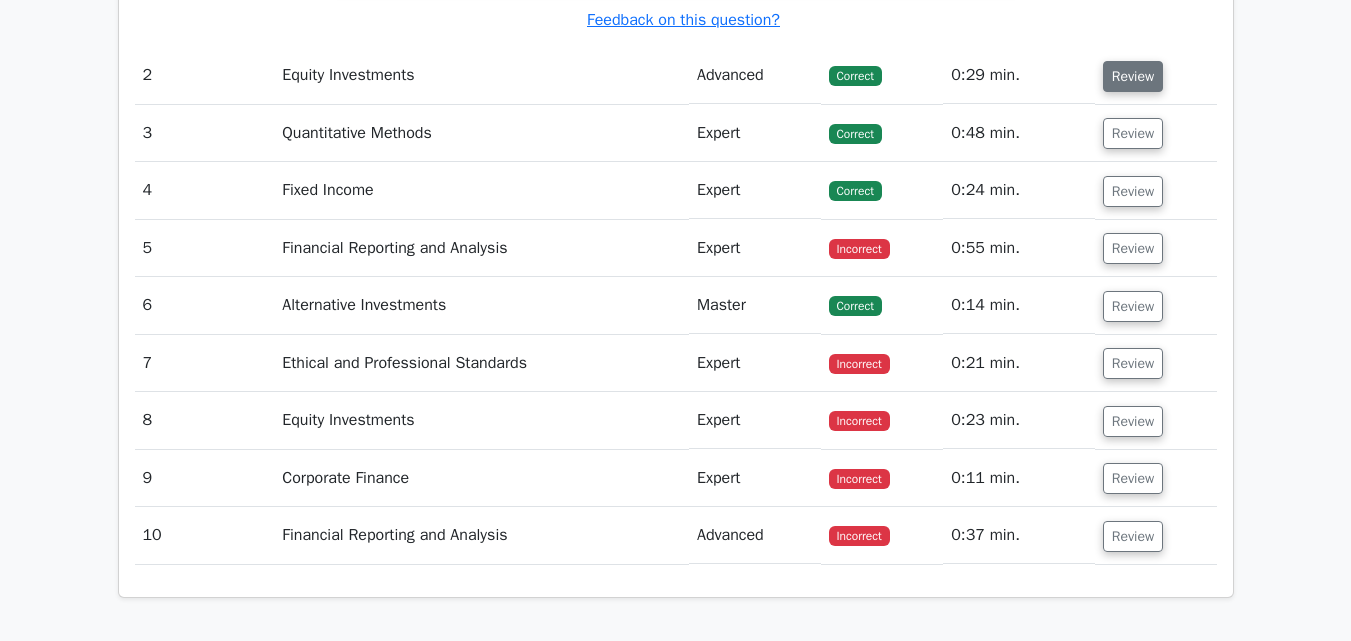 click on "Review" at bounding box center (1133, 76) 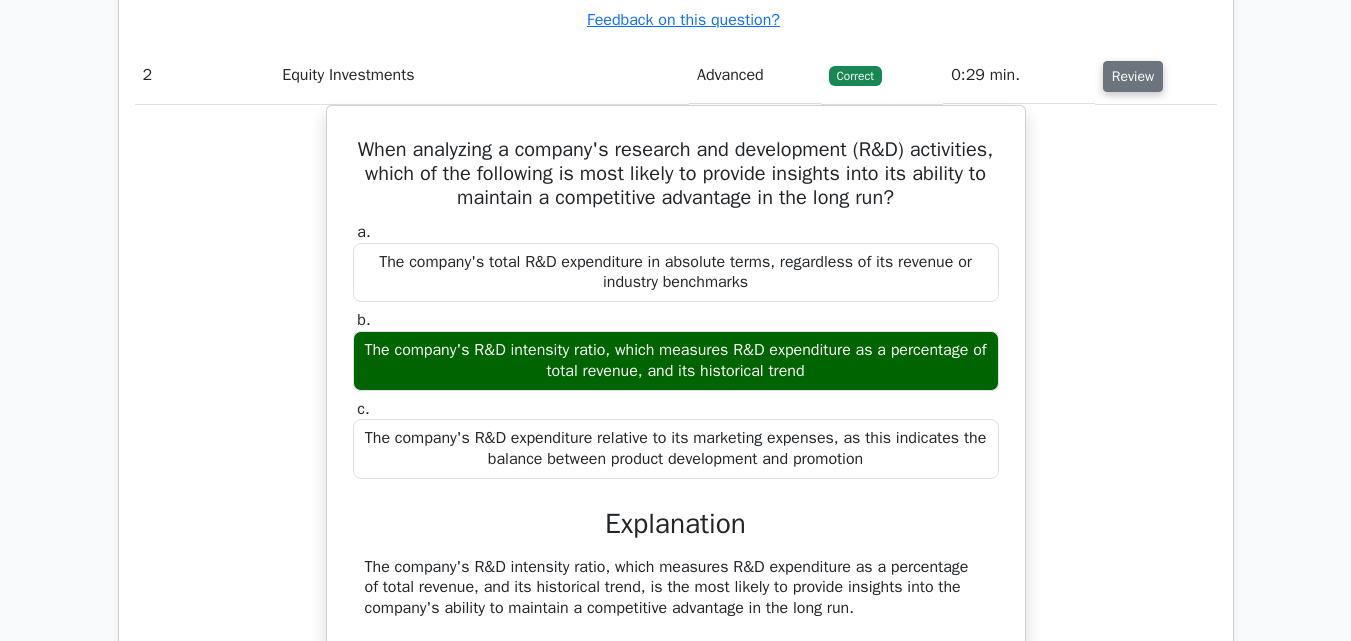 click on "Review" at bounding box center [1133, 76] 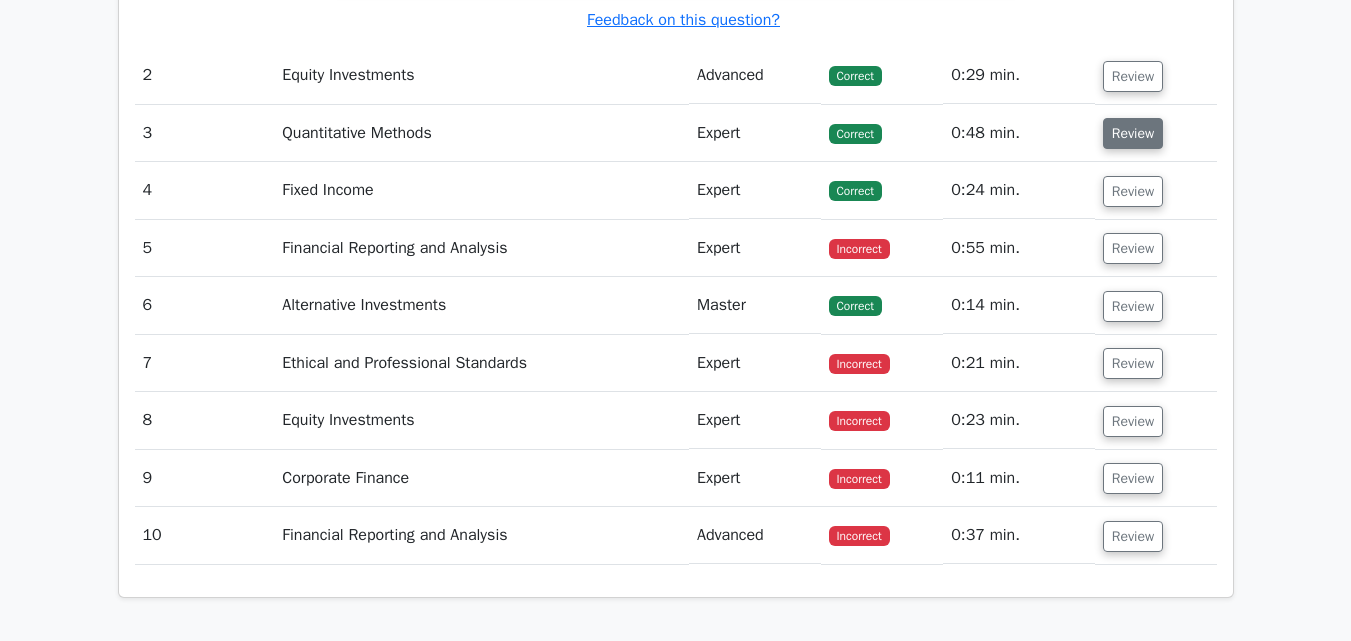 click on "Review" at bounding box center (1133, 133) 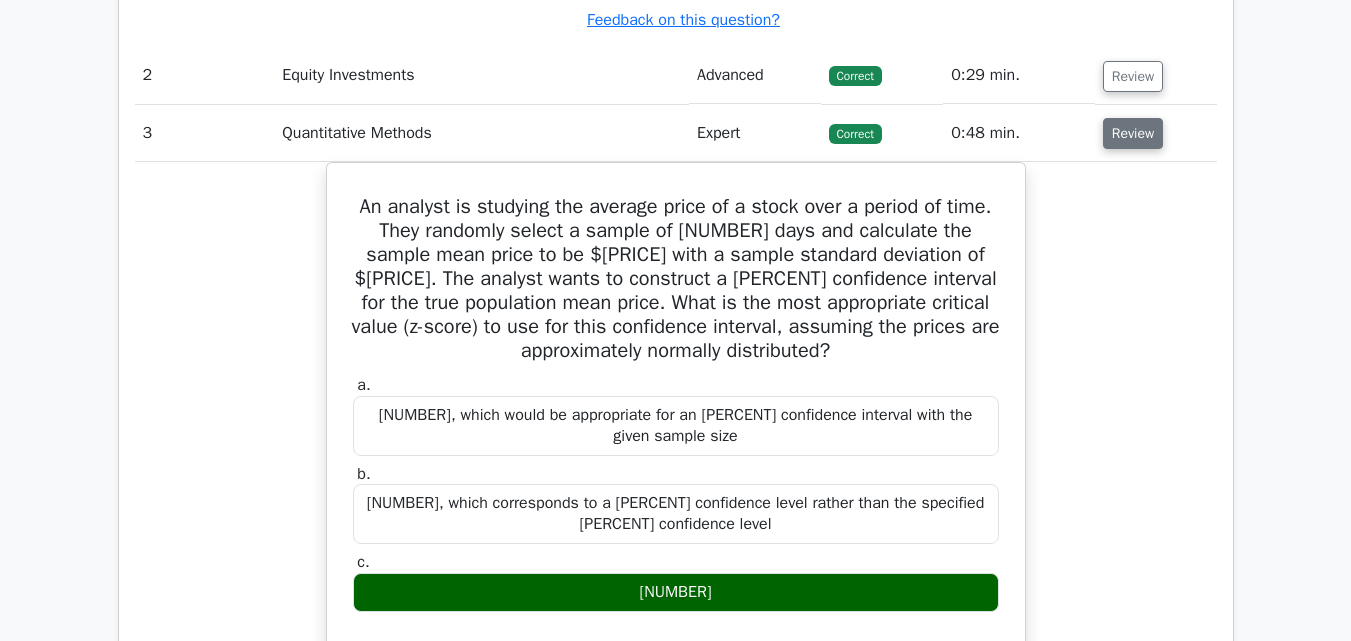 click on "Review" at bounding box center (1133, 133) 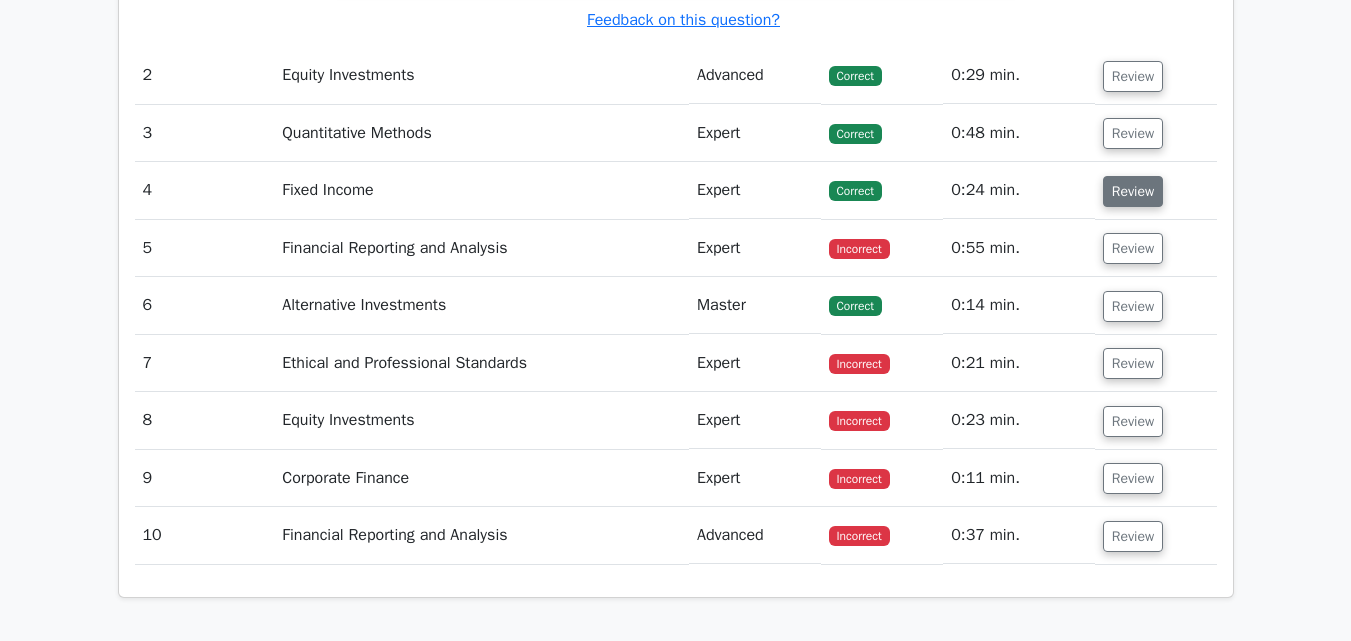 click on "Review" at bounding box center (1133, 191) 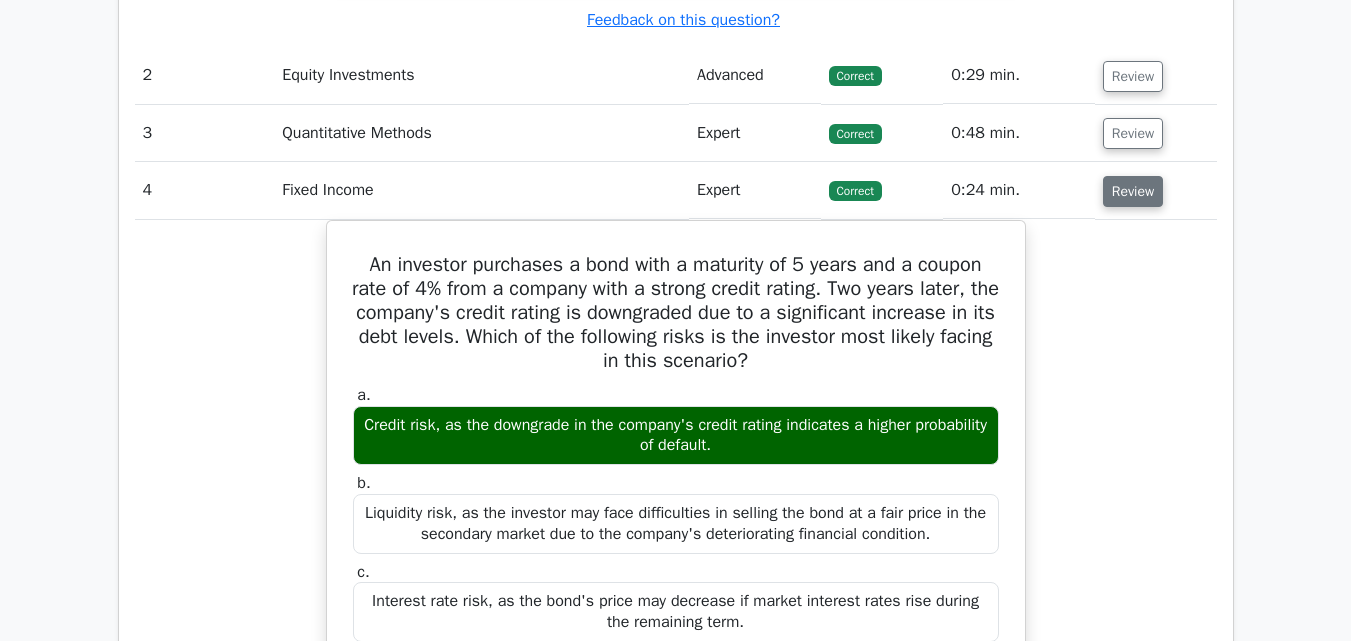 click on "Review" at bounding box center (1133, 191) 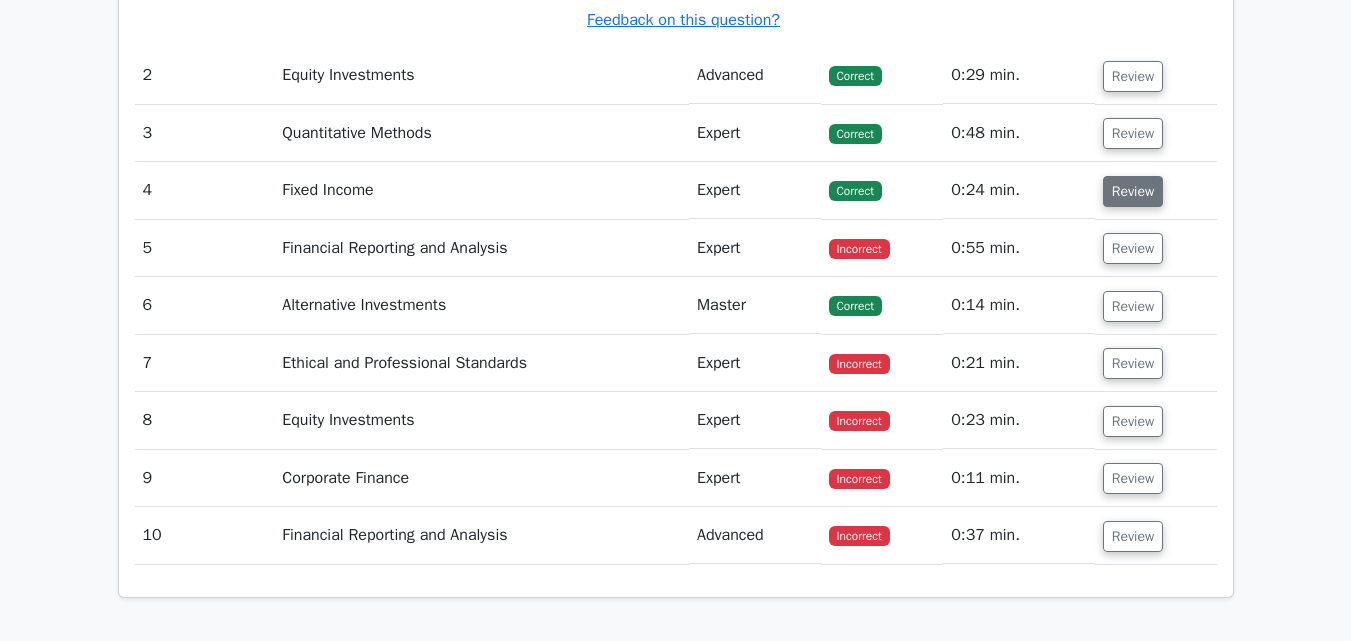 click on "Review" at bounding box center (1133, 191) 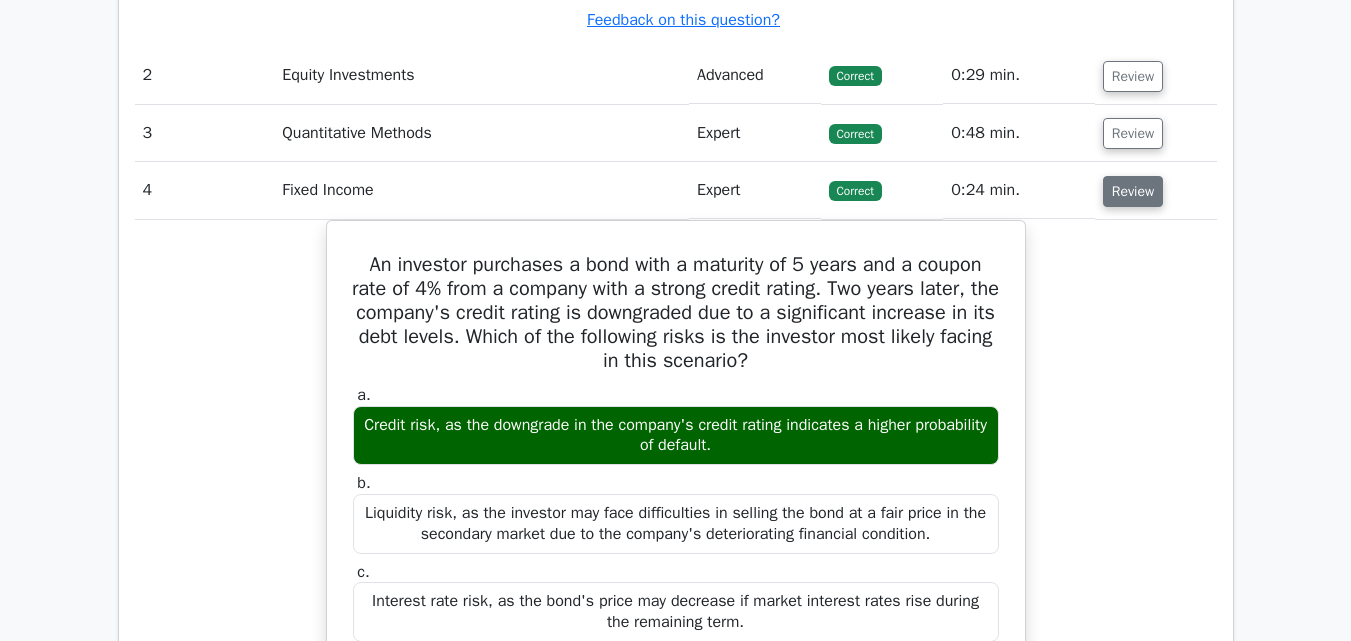 click on "Review" at bounding box center (1133, 191) 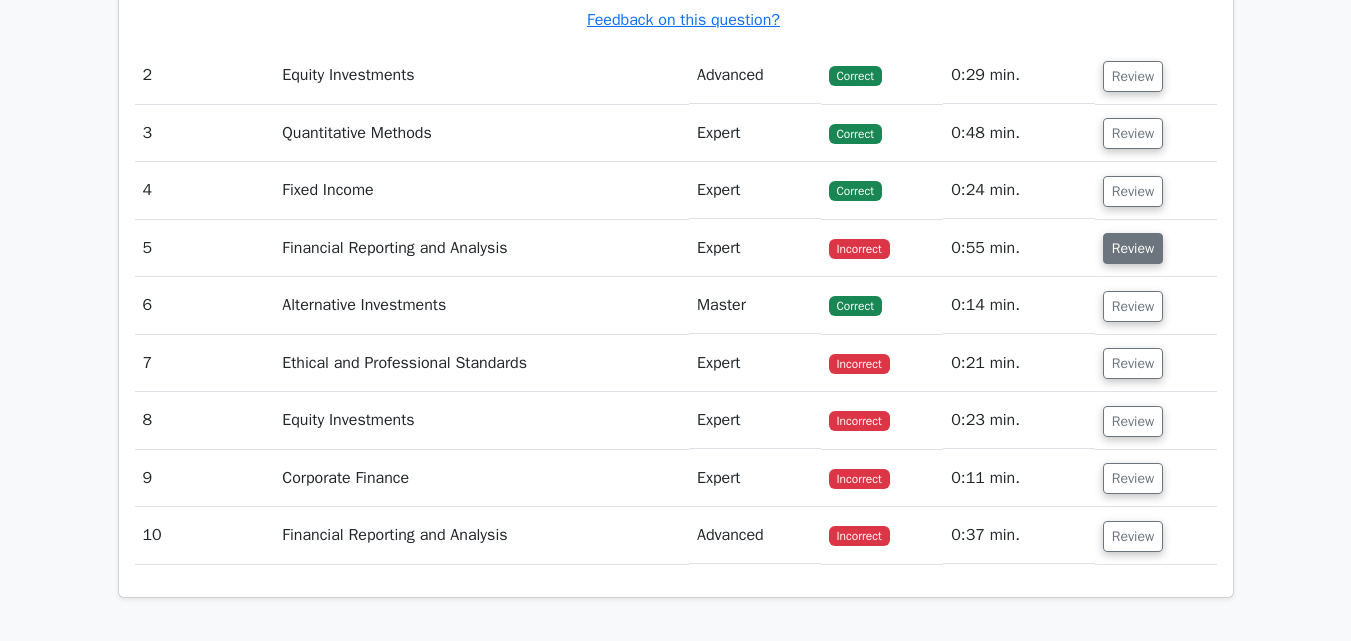 click on "Review" at bounding box center (1133, 248) 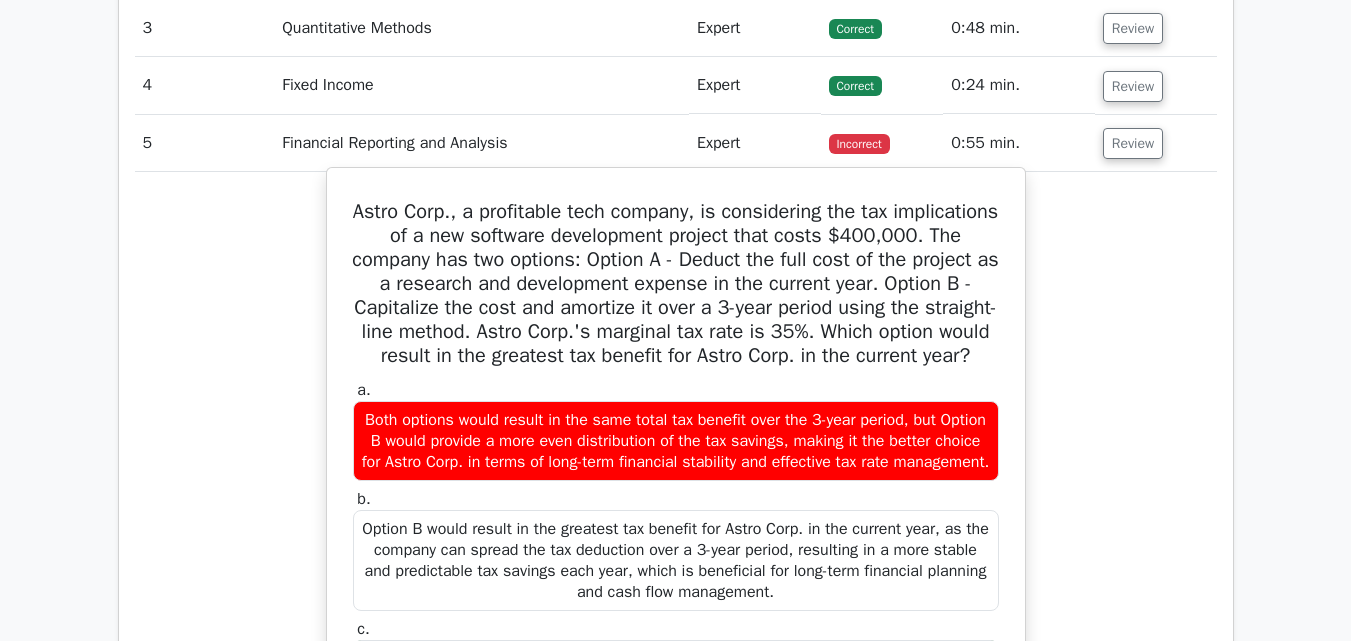 scroll, scrollTop: 2571, scrollLeft: 0, axis: vertical 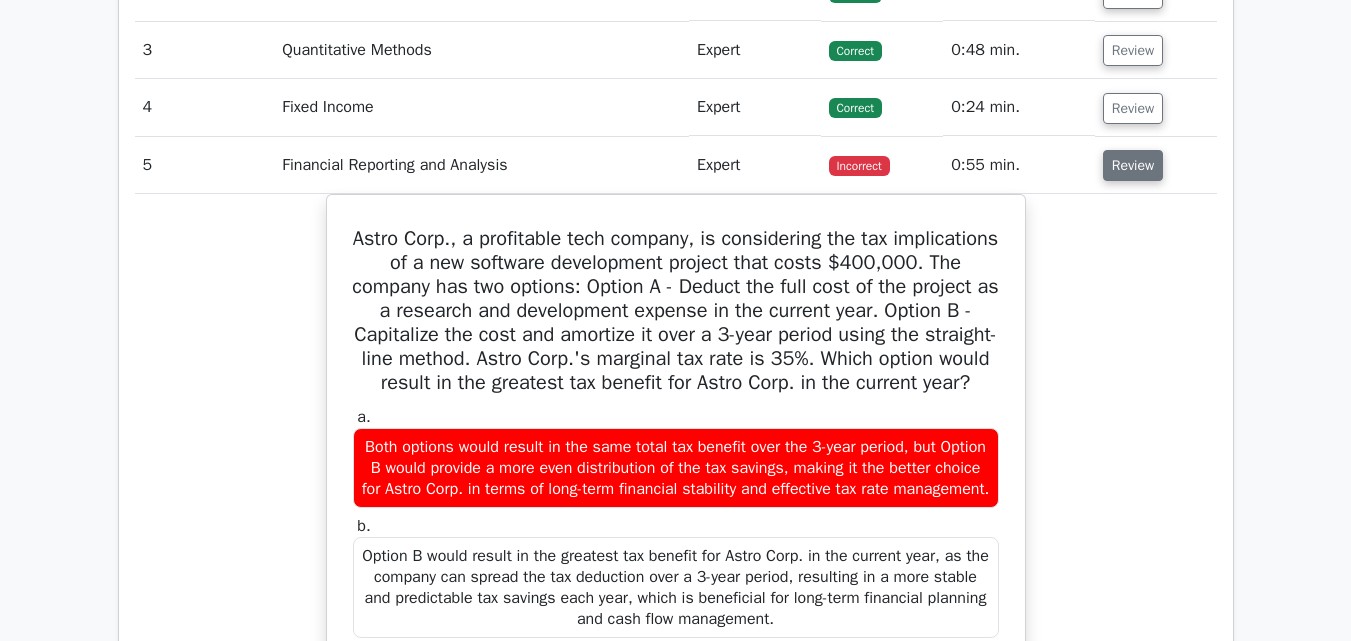 click on "Review" at bounding box center (1133, 165) 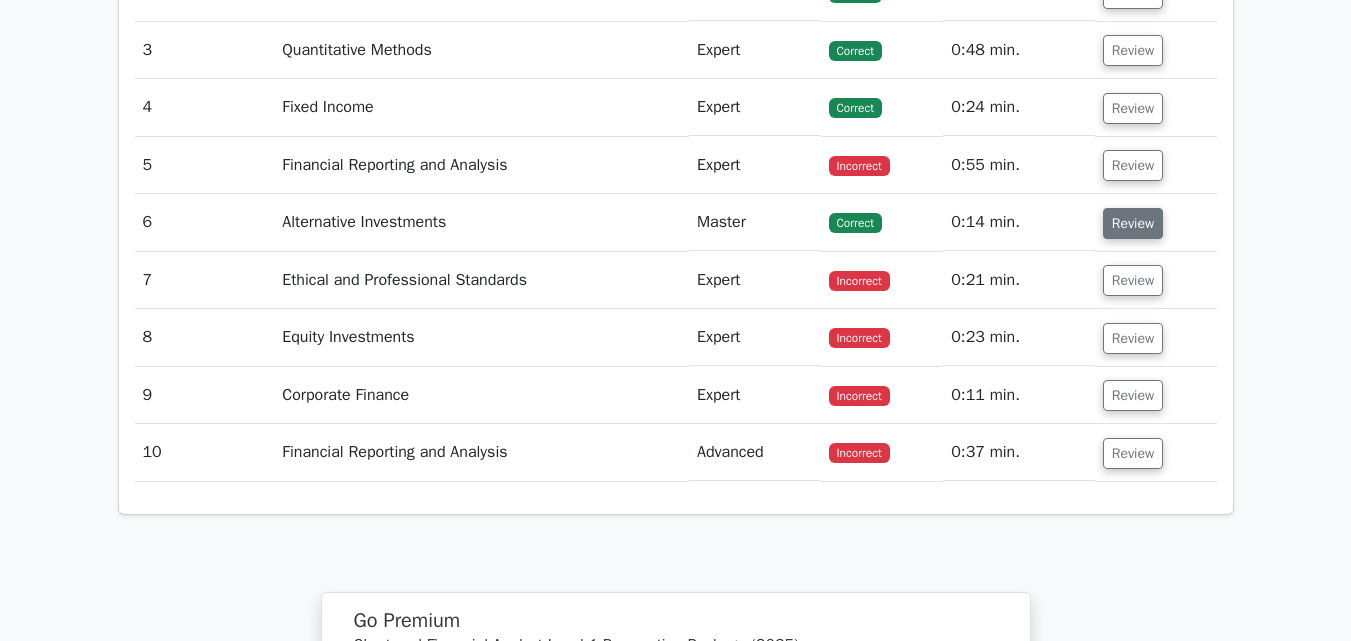 click on "Review" at bounding box center [1133, 223] 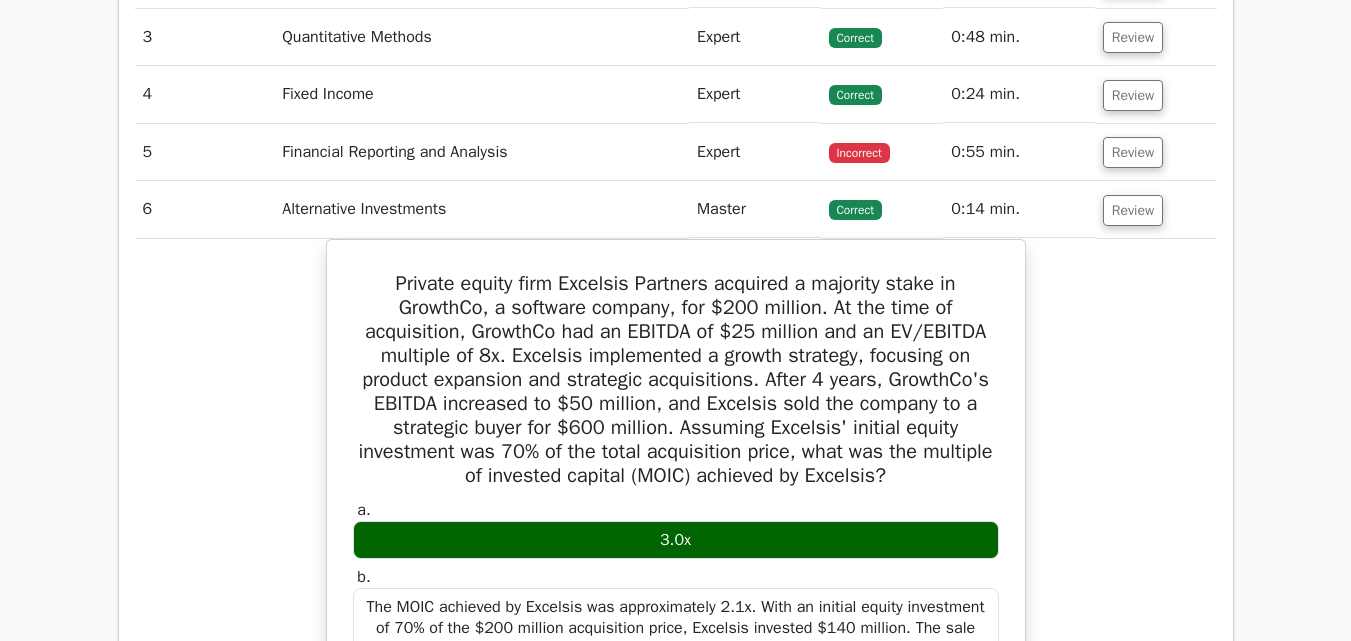 scroll, scrollTop: 2577, scrollLeft: 0, axis: vertical 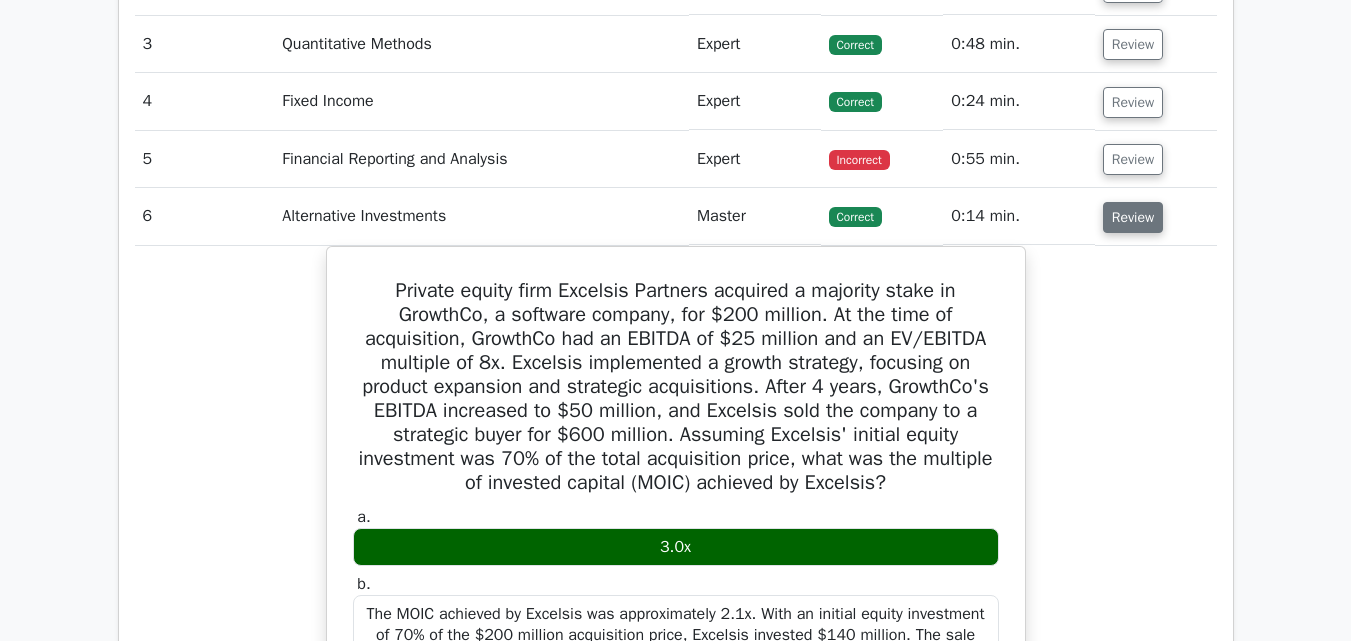 click on "Review" at bounding box center [1133, 217] 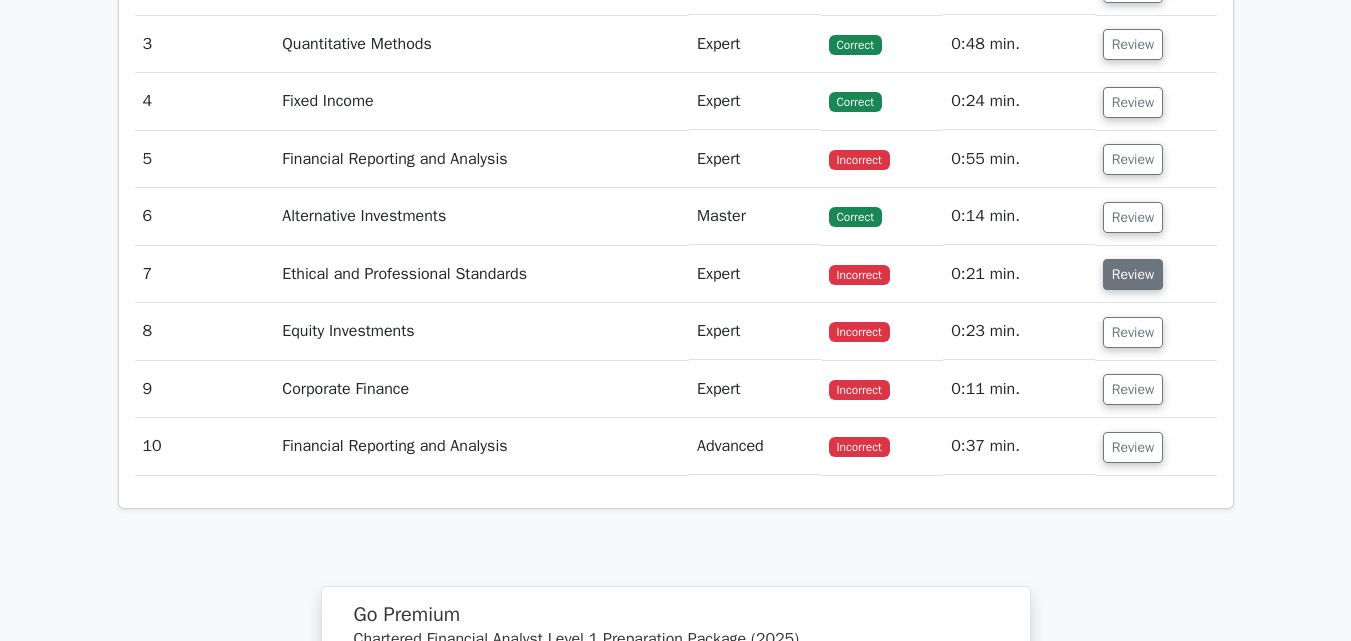 click on "Review" at bounding box center (1133, 274) 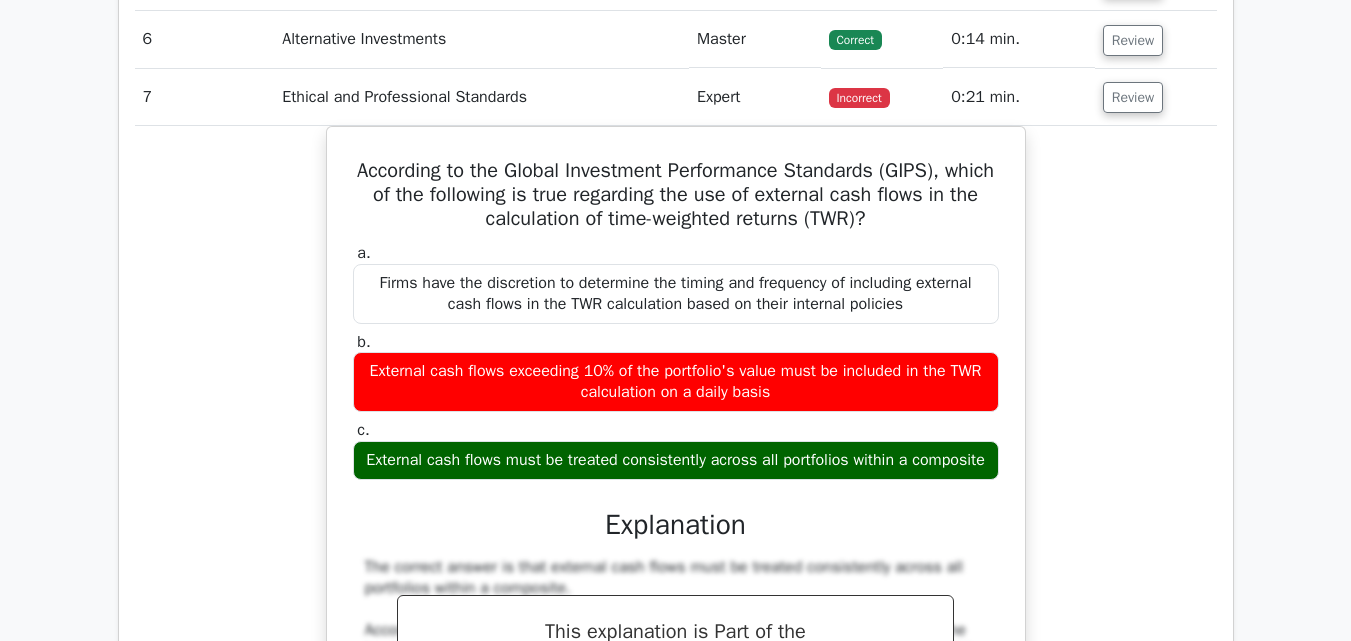 scroll, scrollTop: 2752, scrollLeft: 0, axis: vertical 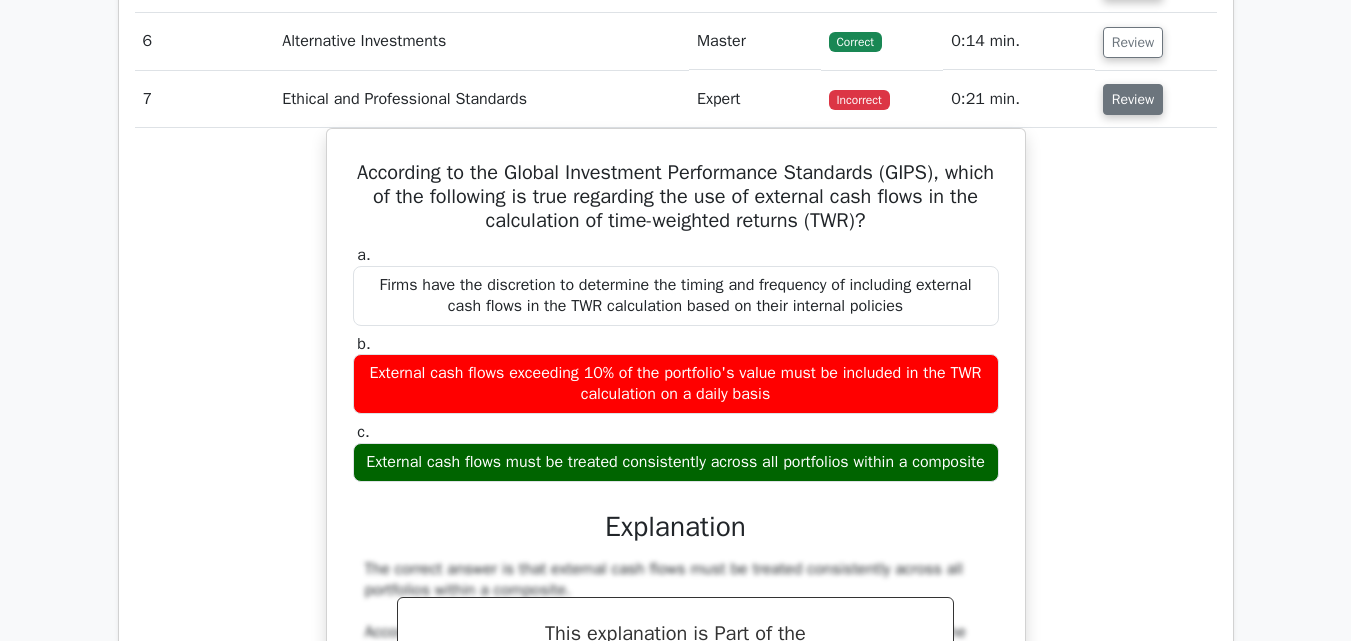 click on "Review" at bounding box center [1133, 99] 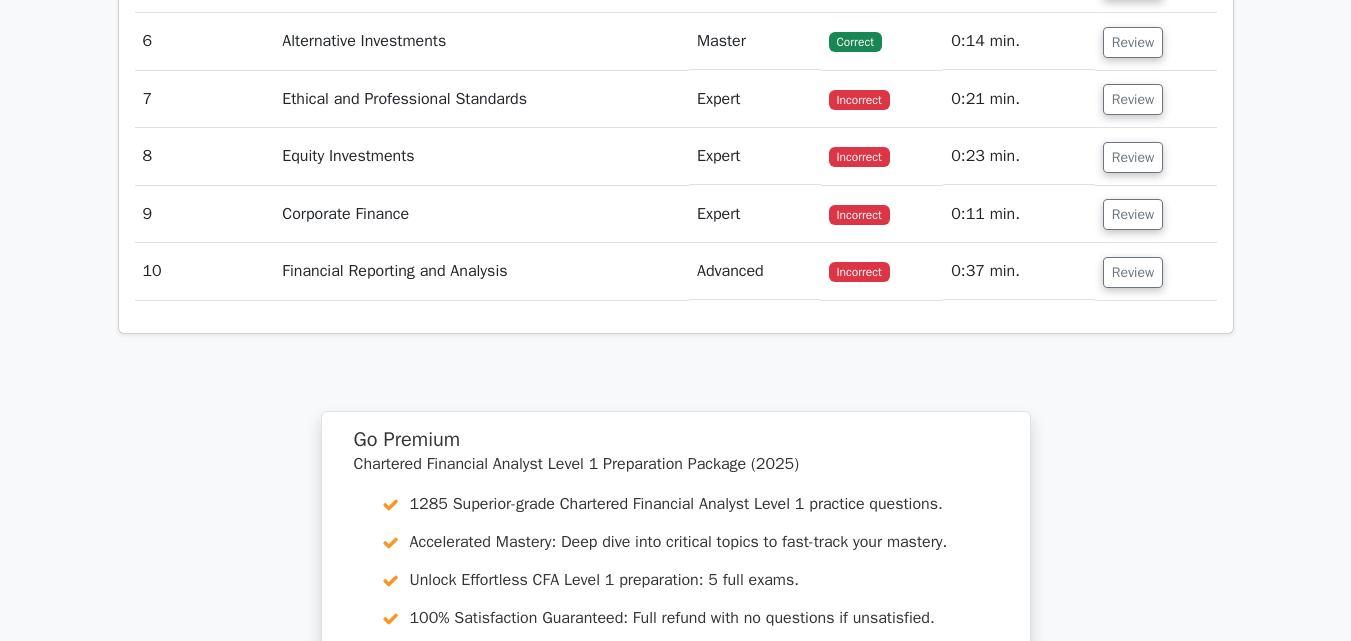 click on "Review" at bounding box center [1156, 156] 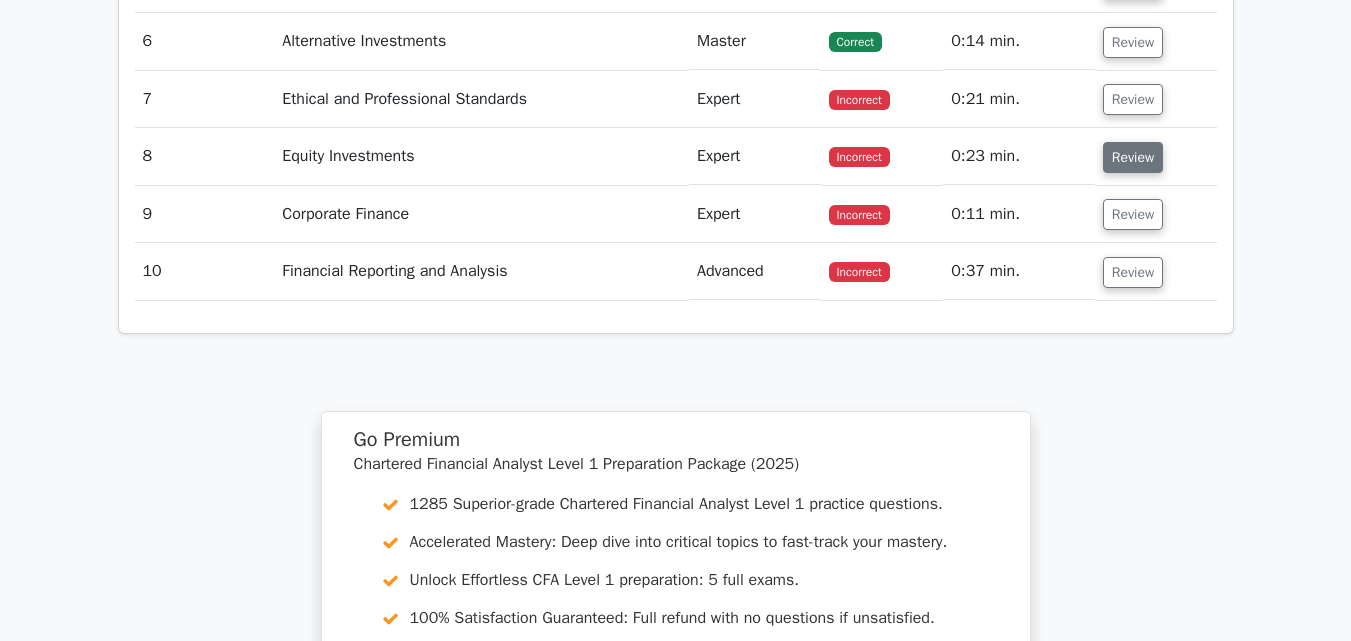 click on "Review" at bounding box center [1133, 157] 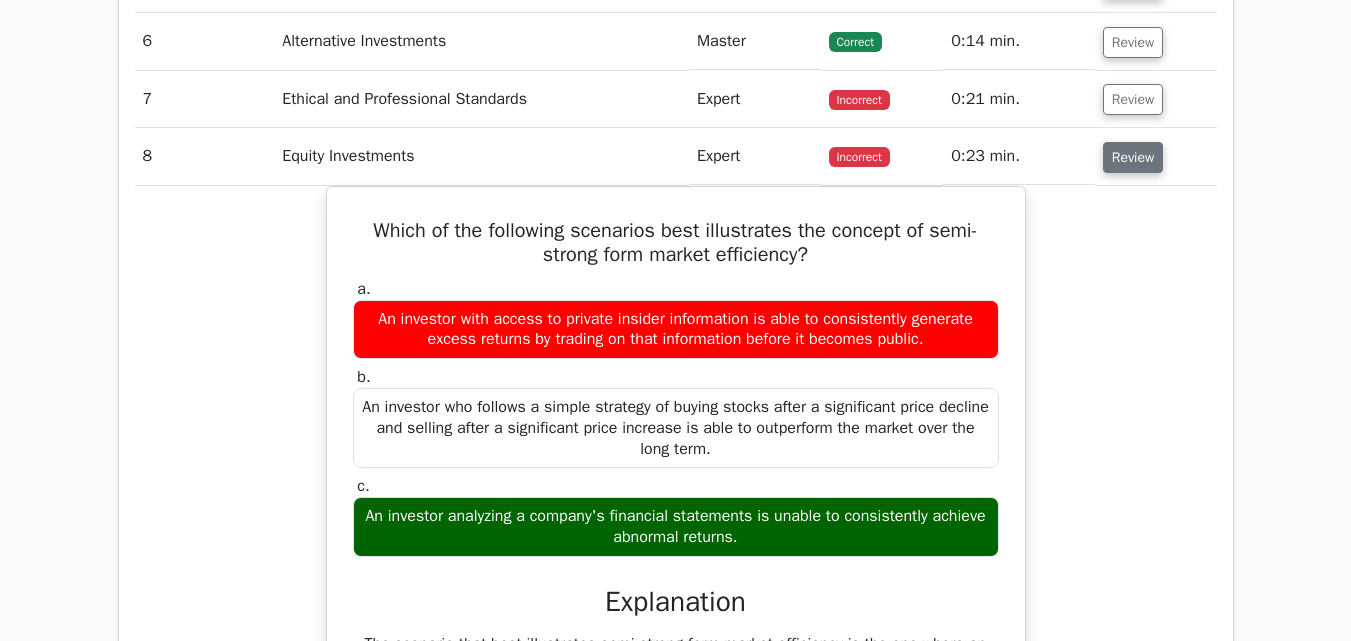 click on "Review" at bounding box center (1133, 157) 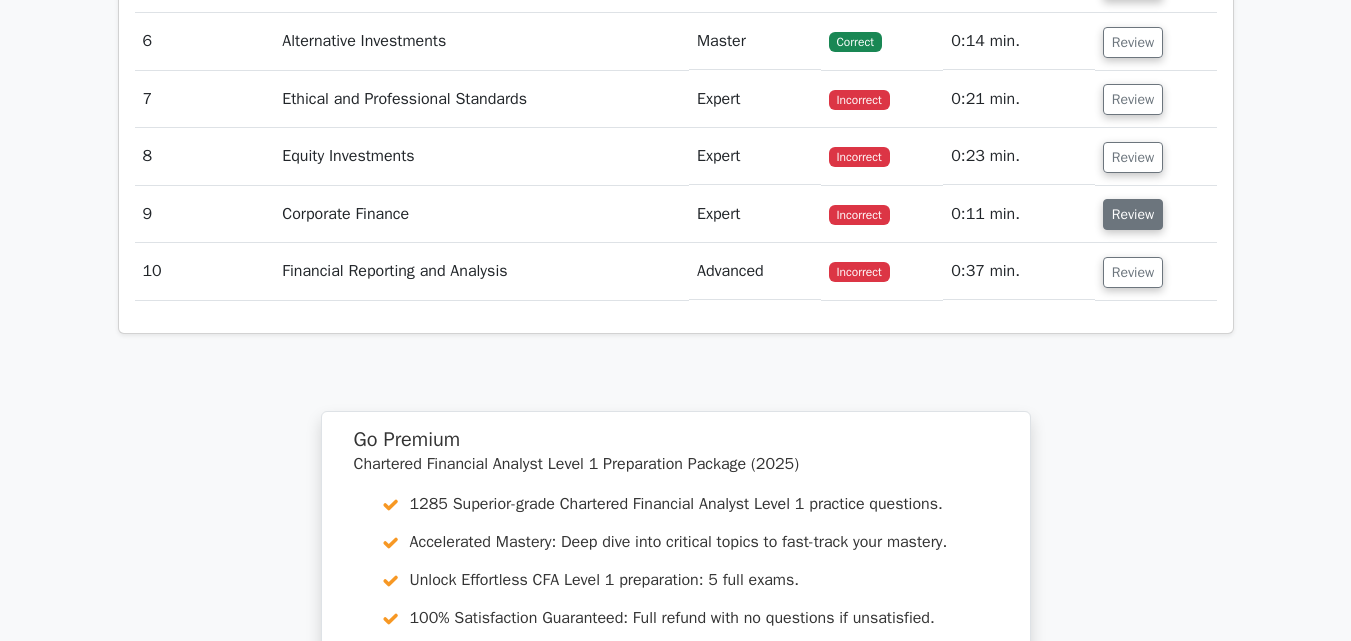 click on "Review" at bounding box center (1133, 214) 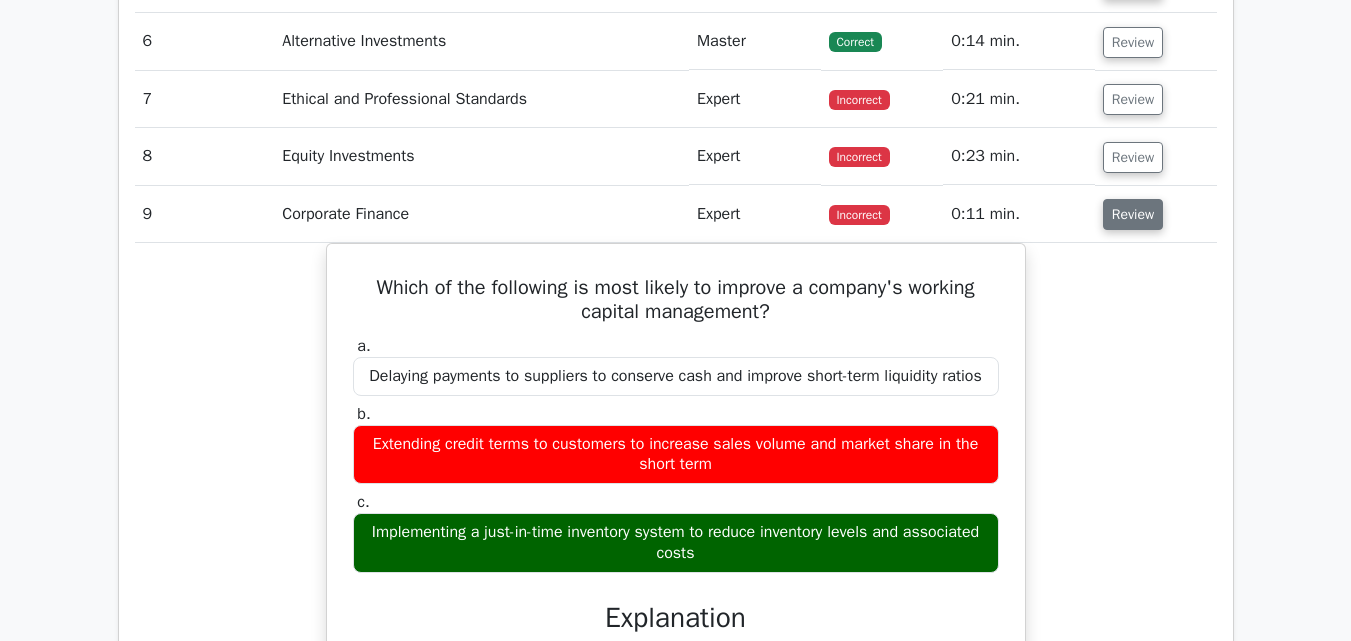 click on "Review" at bounding box center [1133, 214] 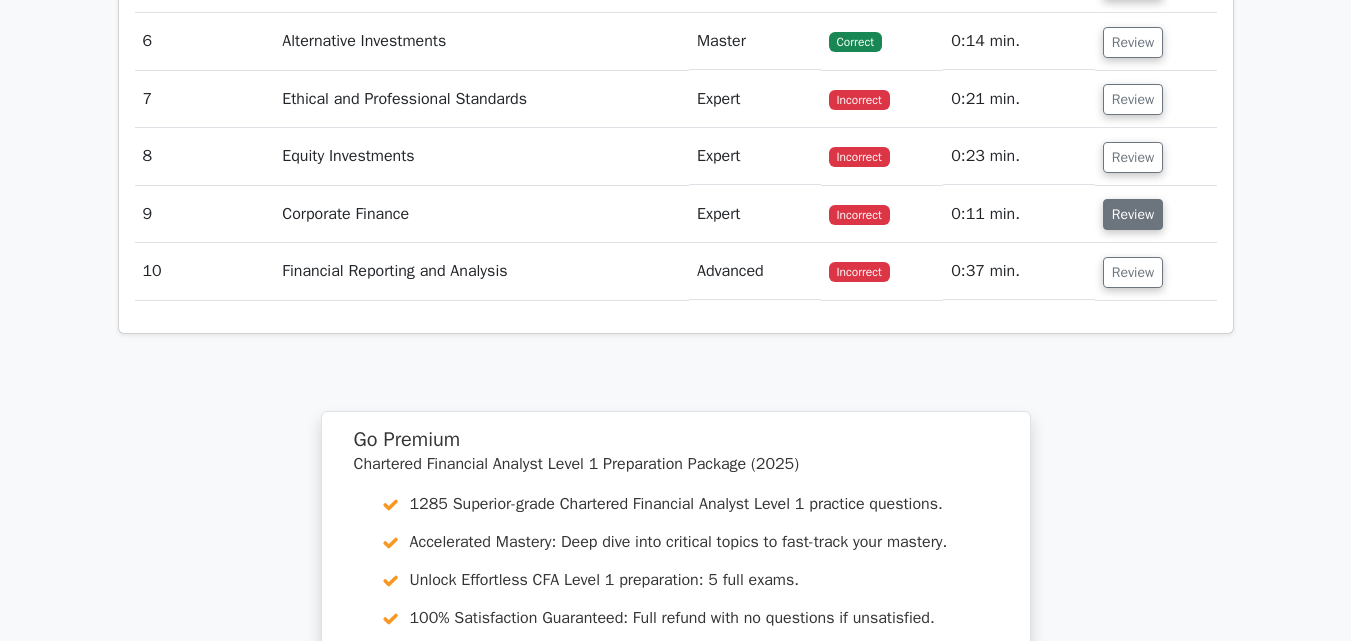 click on "Review" at bounding box center (1133, 214) 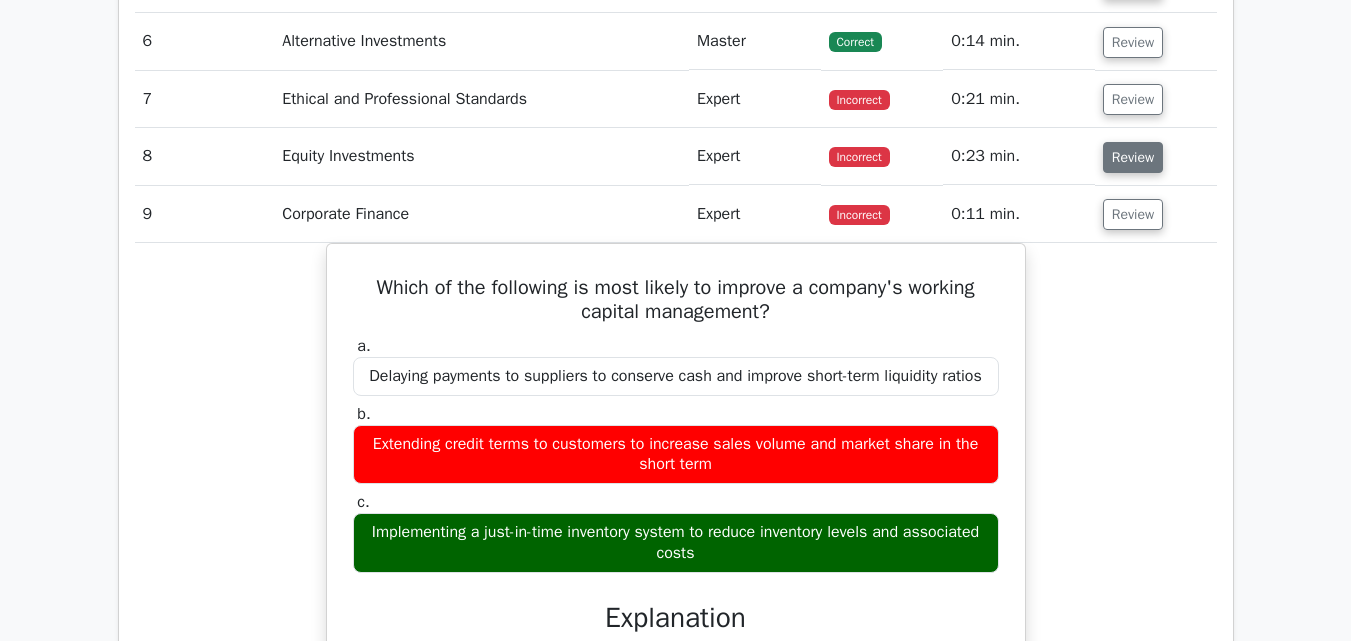 click on "Review" at bounding box center (1133, 157) 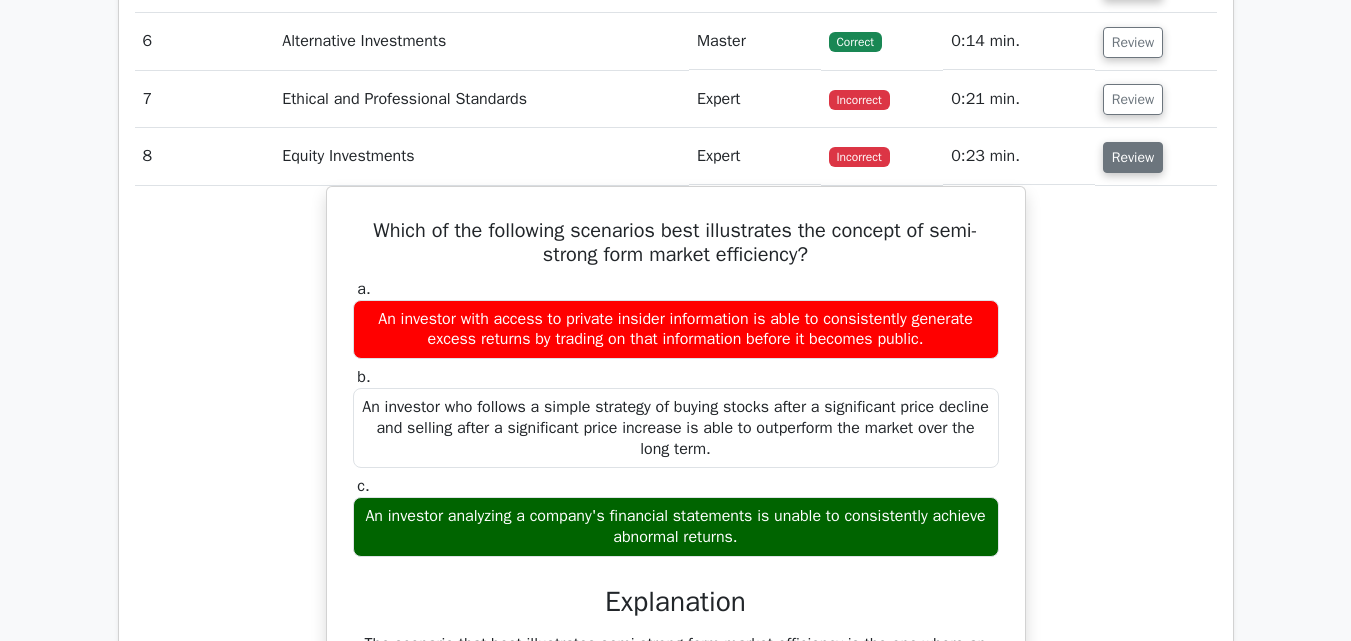 click on "Review" at bounding box center (1133, 157) 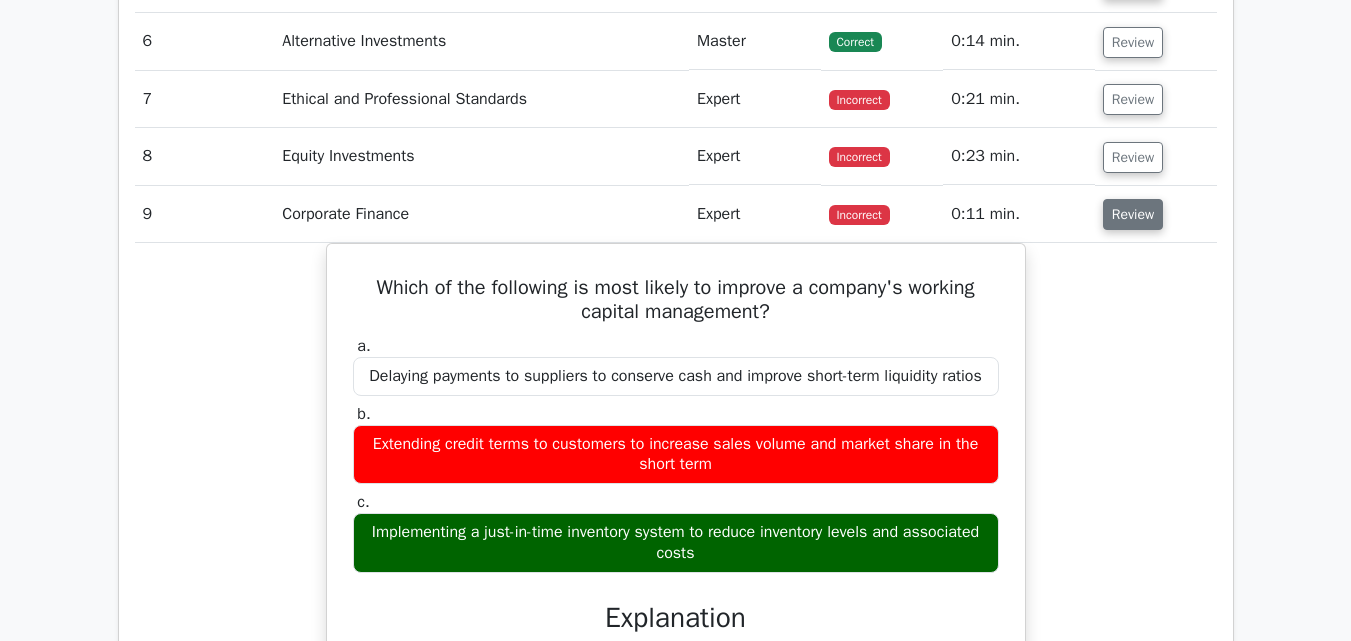 click on "Review" at bounding box center (1133, 214) 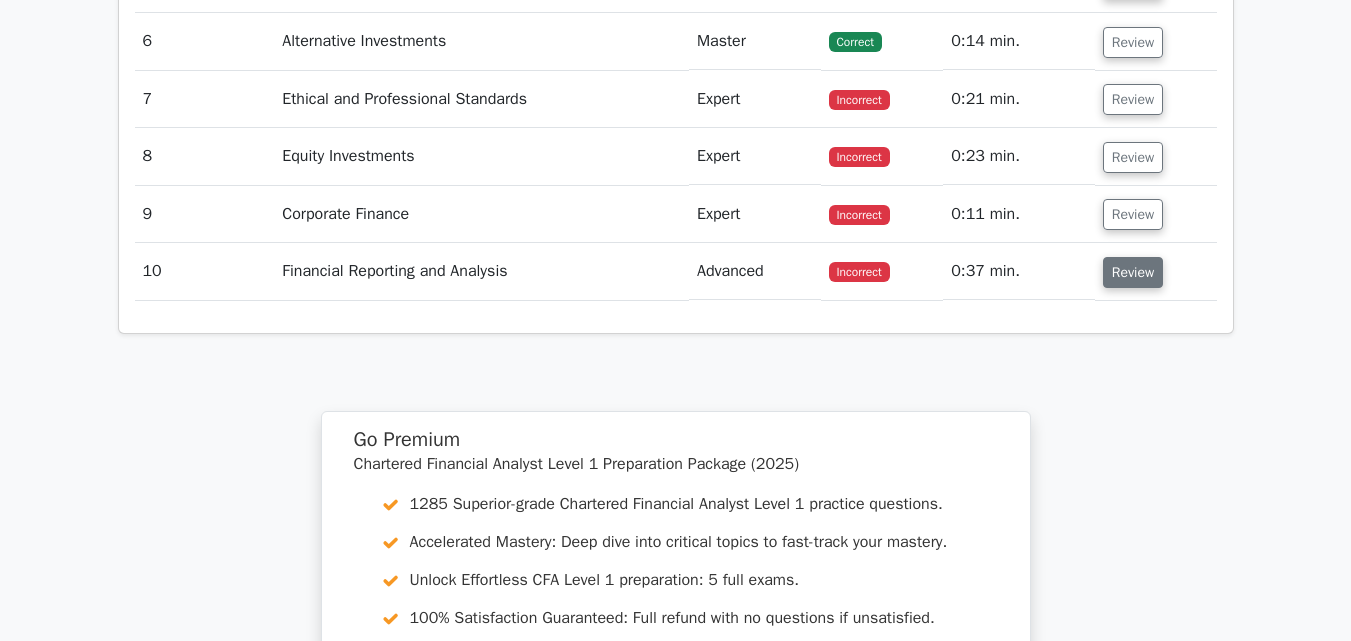 click on "Review" at bounding box center [1133, 272] 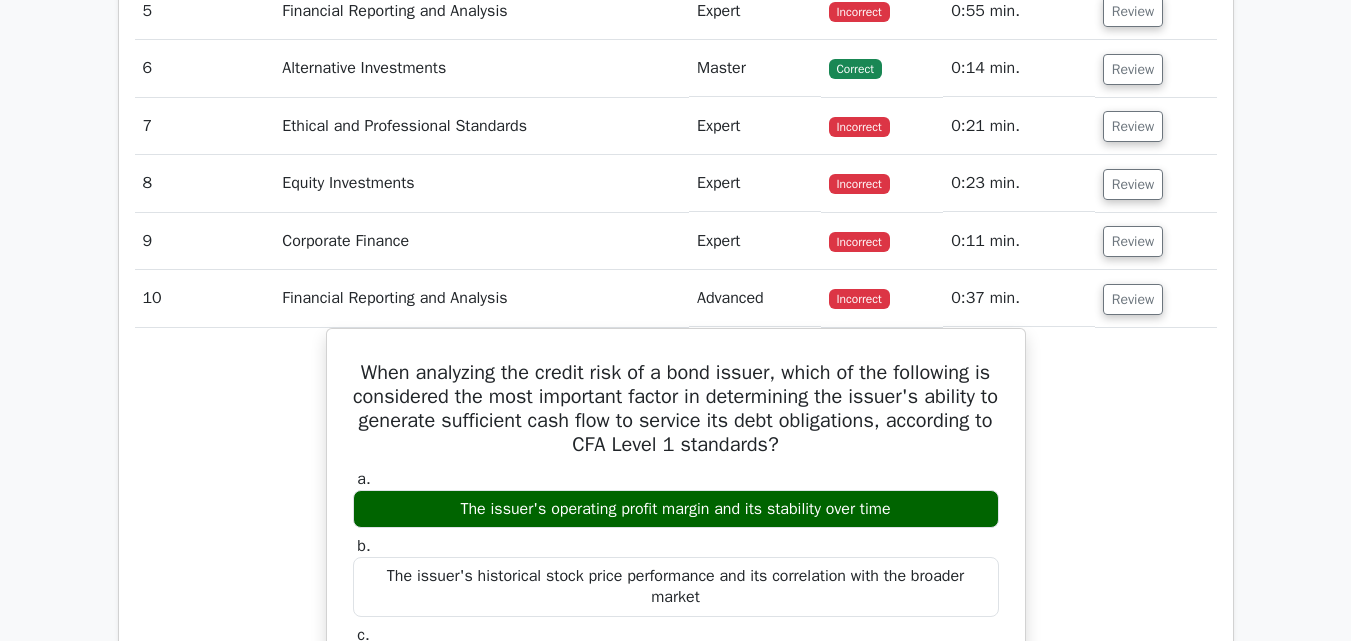 scroll, scrollTop: 2687, scrollLeft: 0, axis: vertical 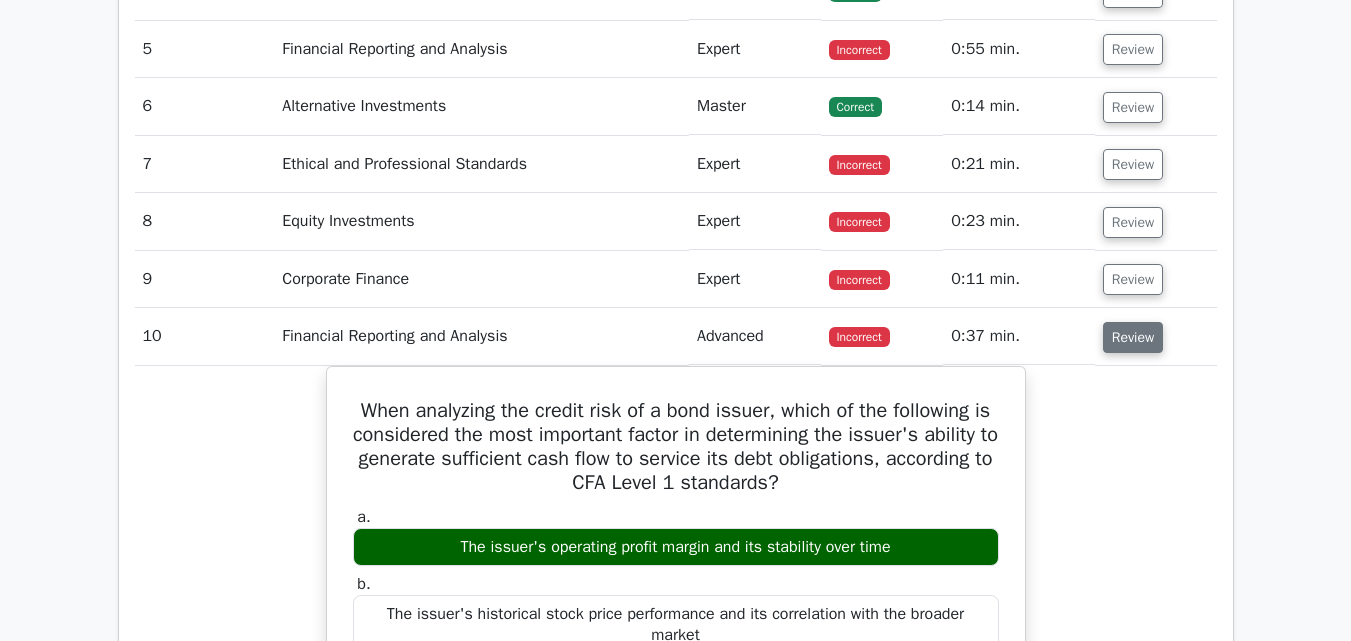 click on "Review" at bounding box center (1133, 337) 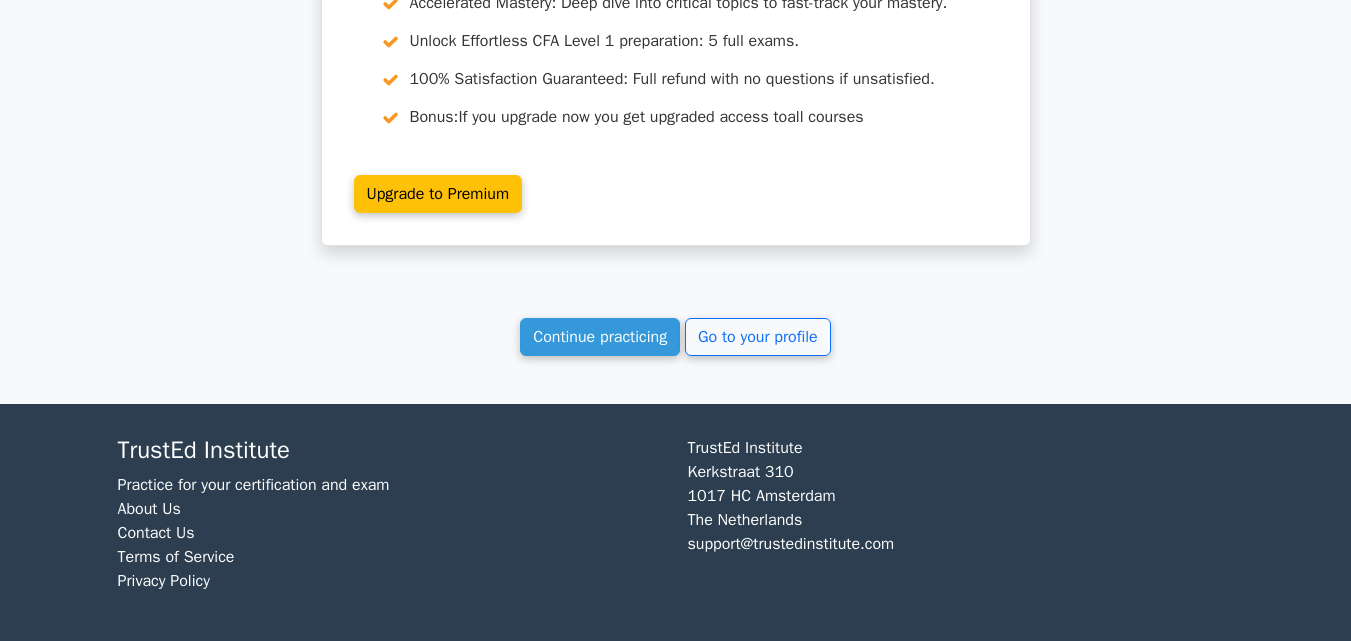 scroll, scrollTop: 3326, scrollLeft: 0, axis: vertical 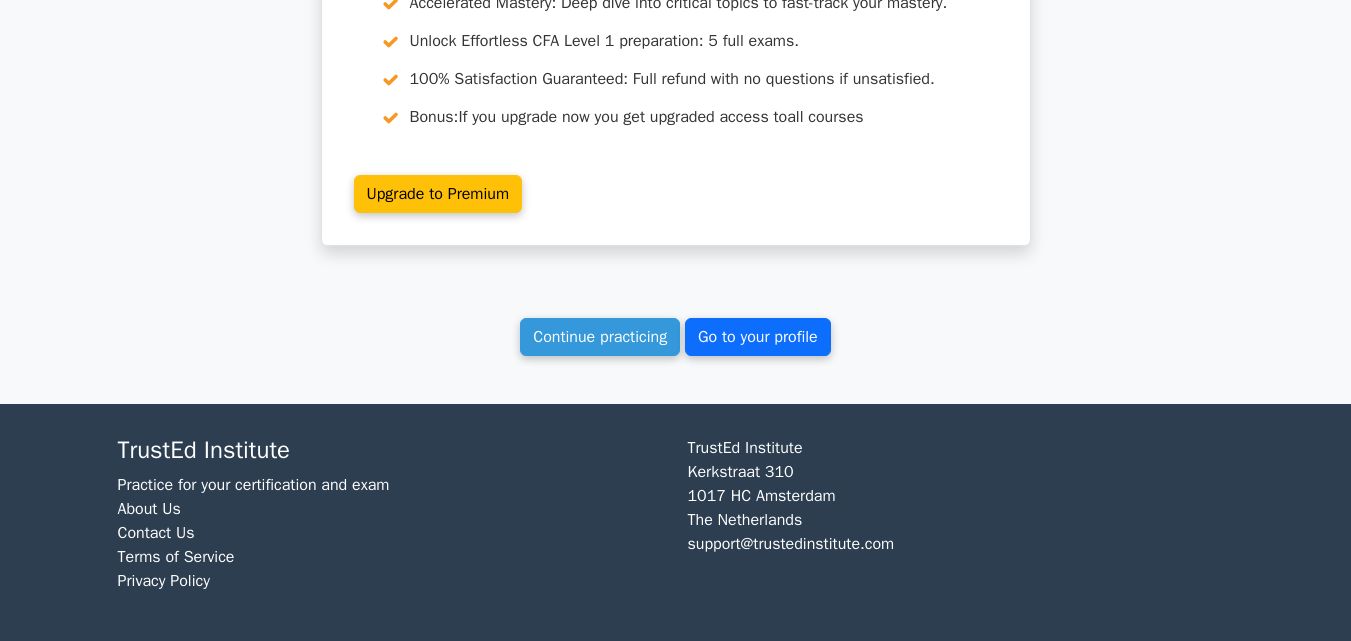 click on "Go to your profile" at bounding box center [758, 337] 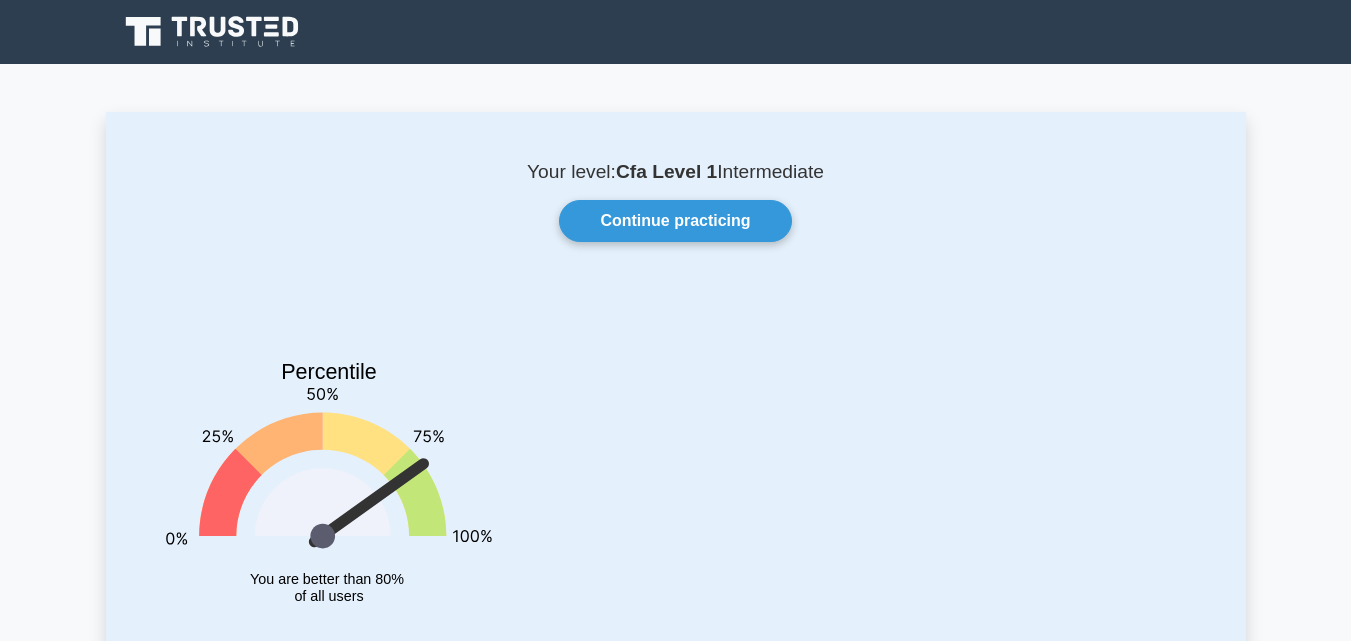 scroll, scrollTop: 0, scrollLeft: 0, axis: both 